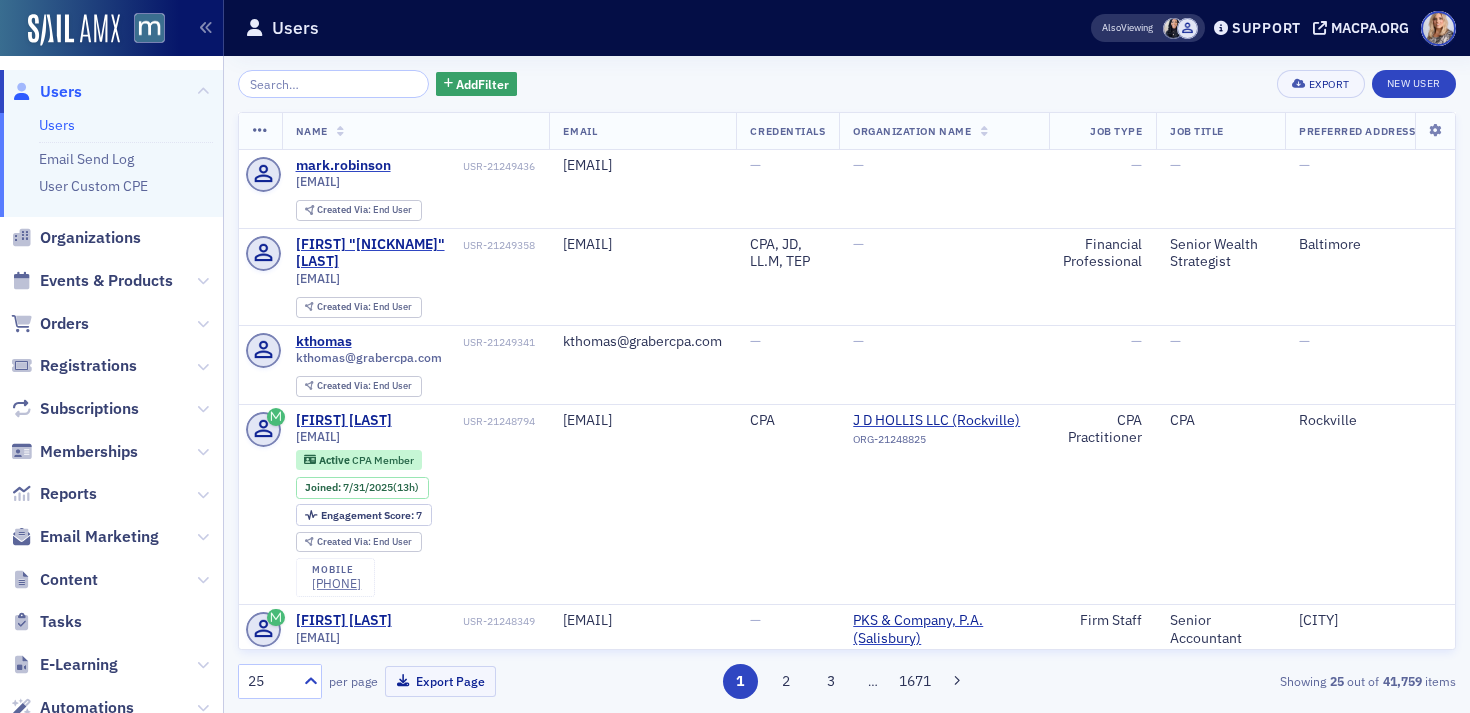 scroll, scrollTop: 0, scrollLeft: 0, axis: both 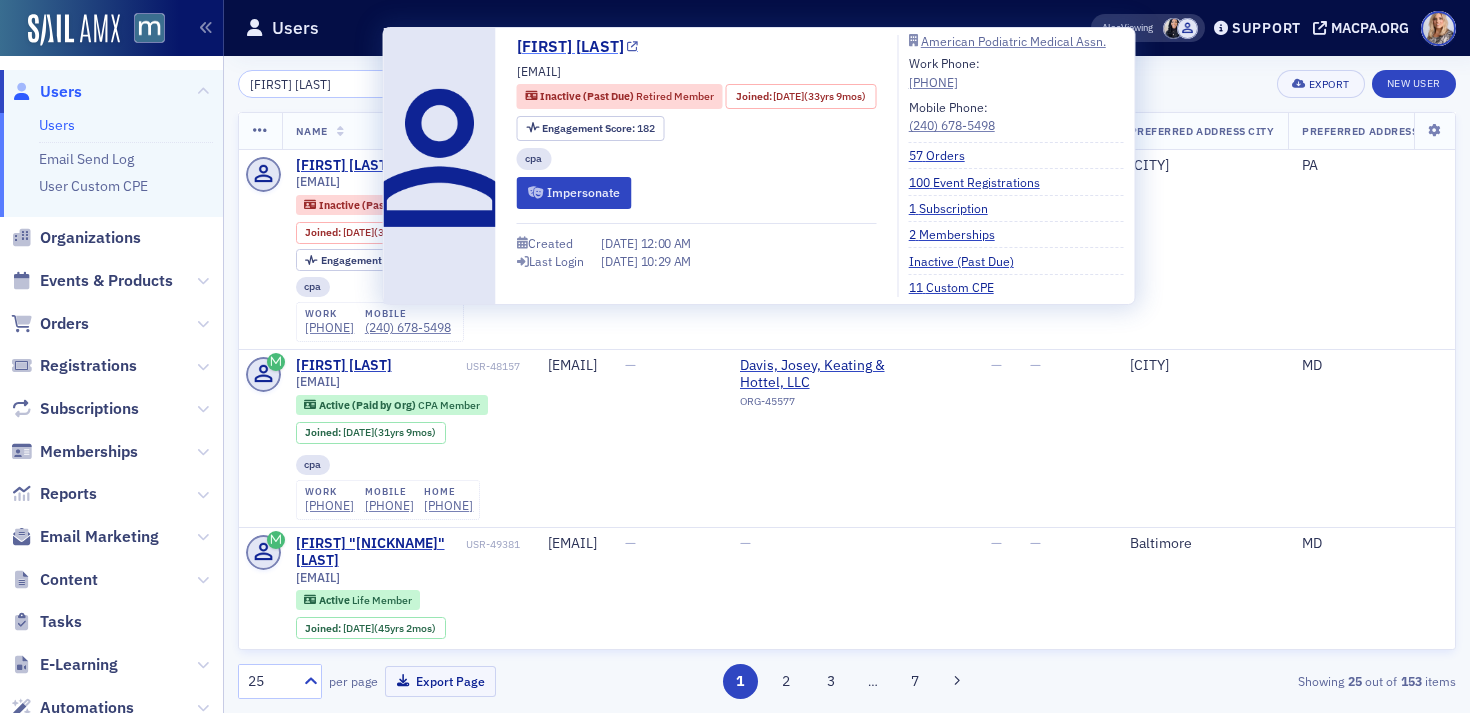 type on "[FIRST] [LAST]" 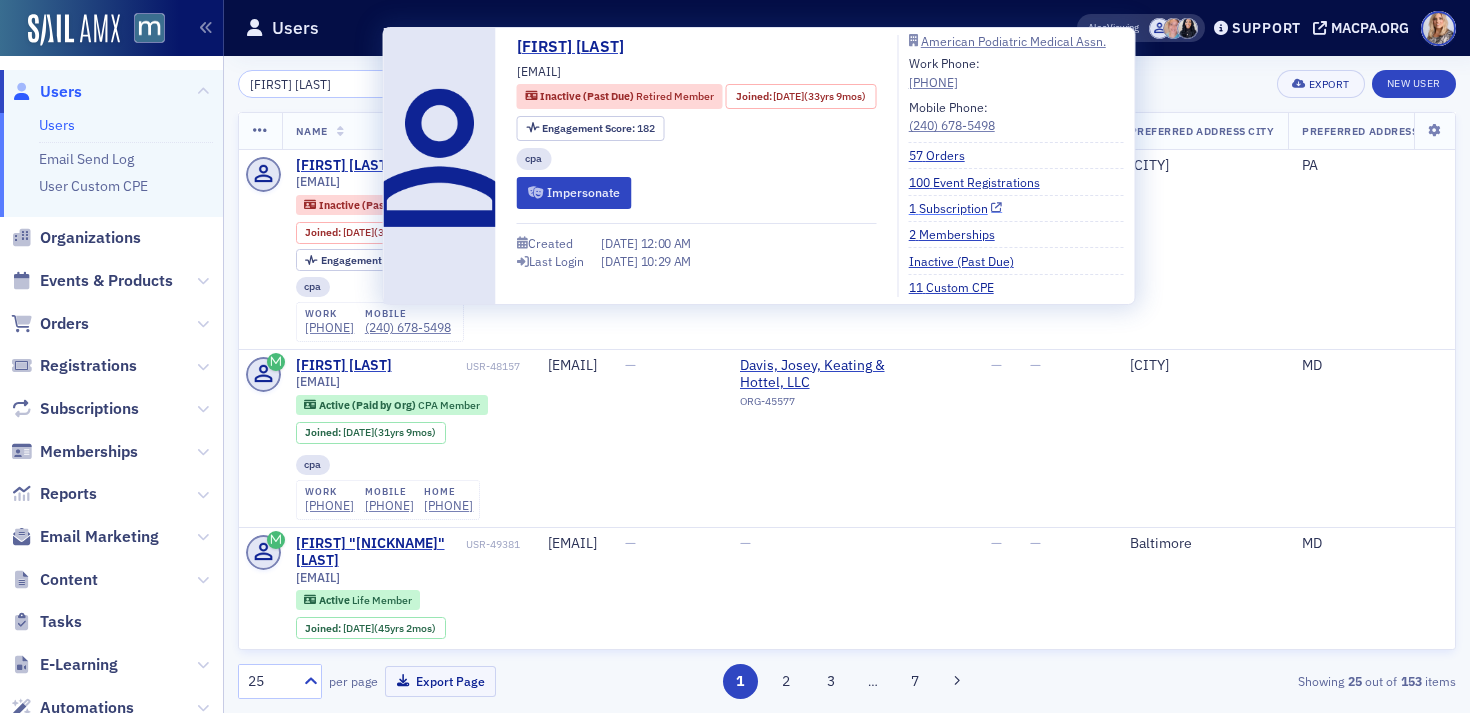 click on "1   Subscription" at bounding box center (956, 208) 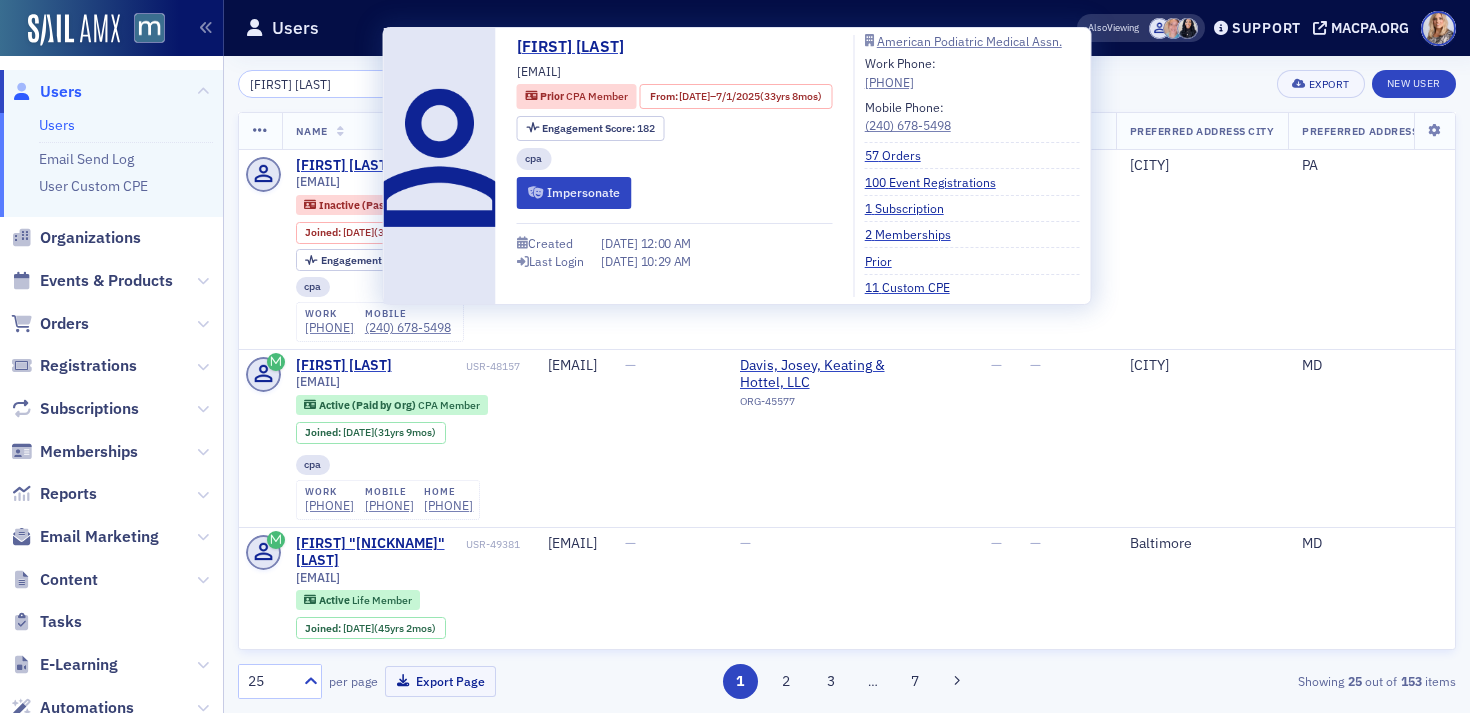 click on "American Podiatric Medical Assn. Work Phone:   (301) 581-9210   Mobile Phone:   (240) 678-5498   57   Orders 100   Event Registrations 1   Subscription 2   Memberships Prior 11   Custom CPE" at bounding box center (966, 166) 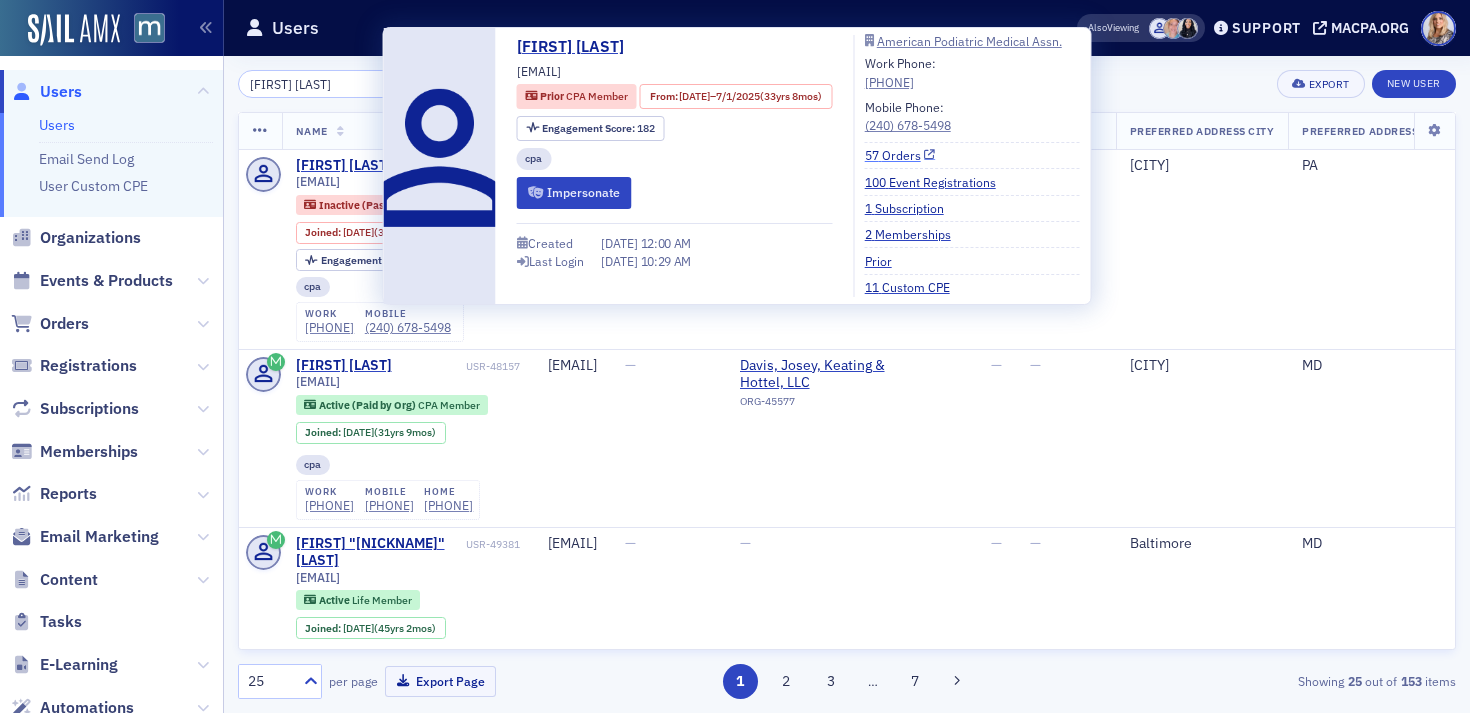 click on "57   Orders" at bounding box center (900, 155) 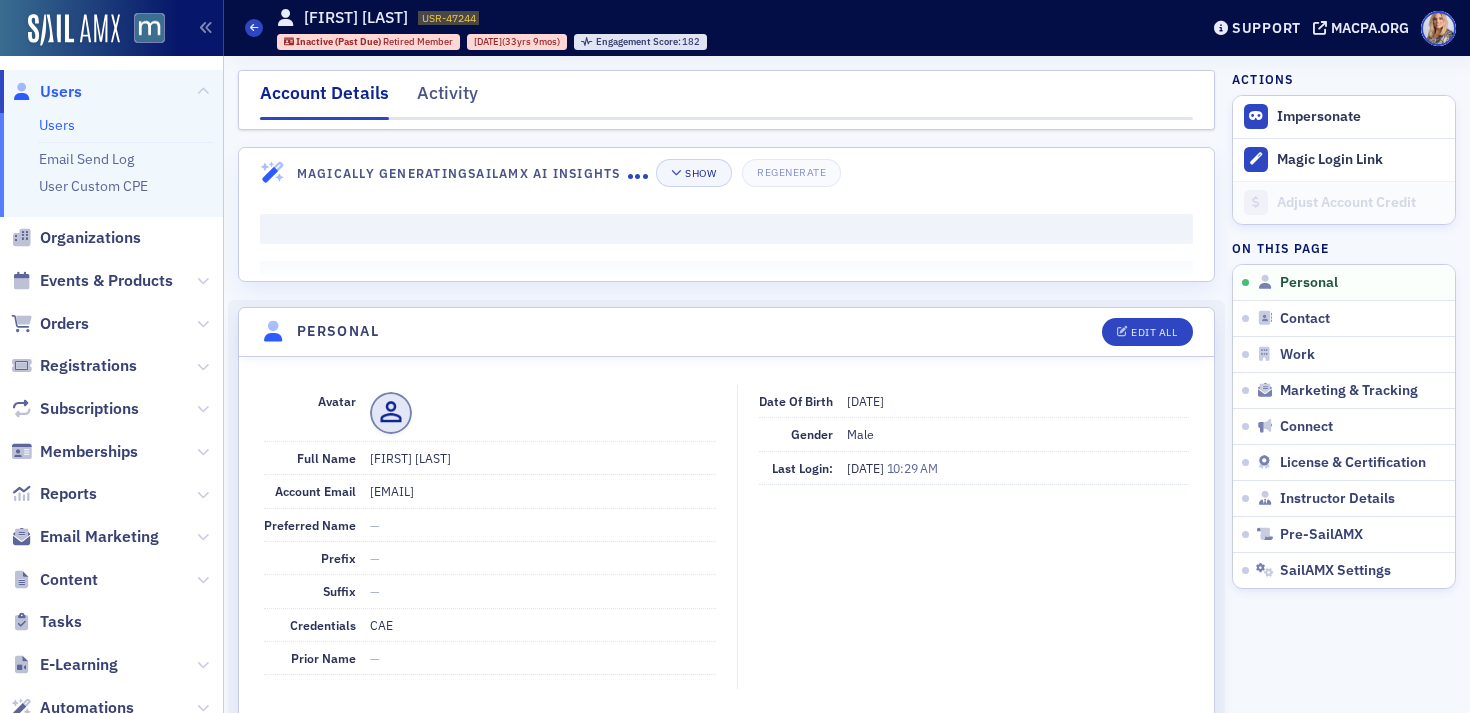 scroll, scrollTop: 0, scrollLeft: 0, axis: both 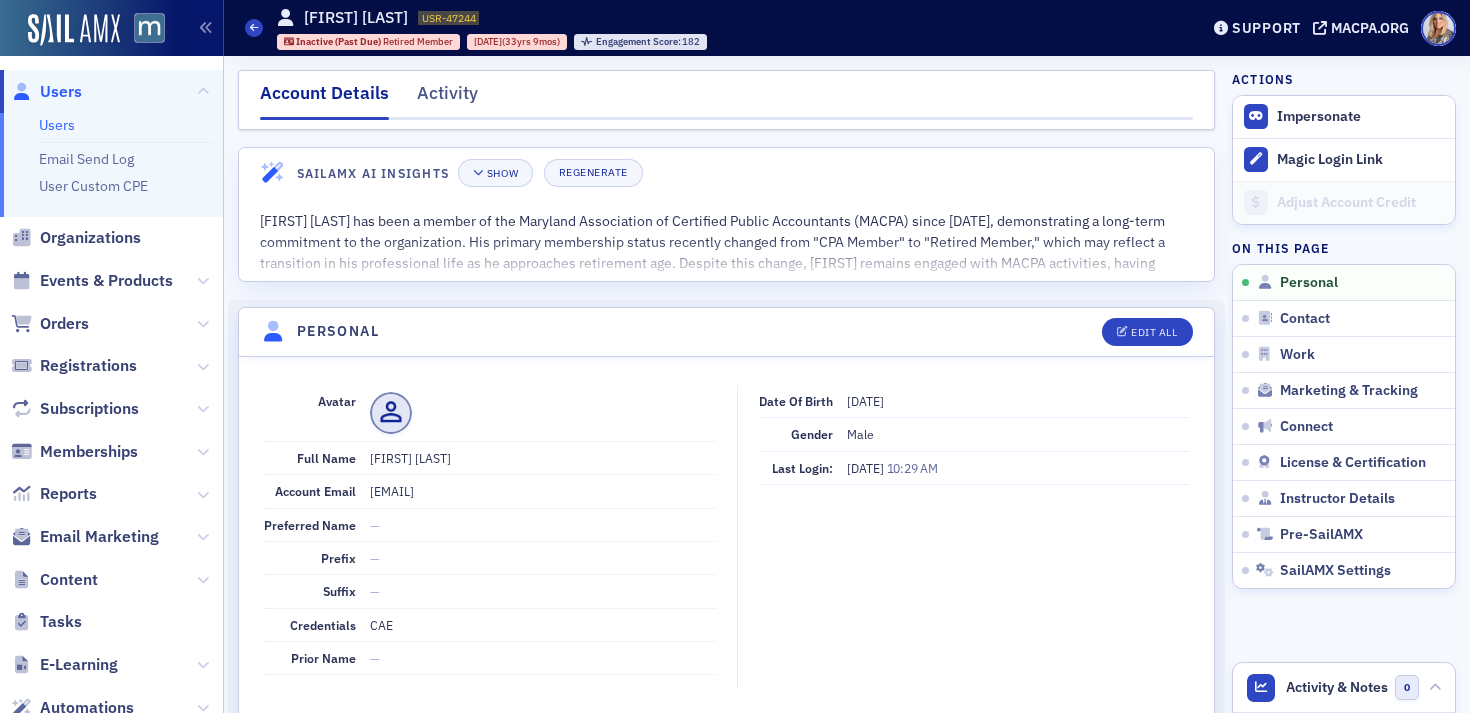 click on "Users" 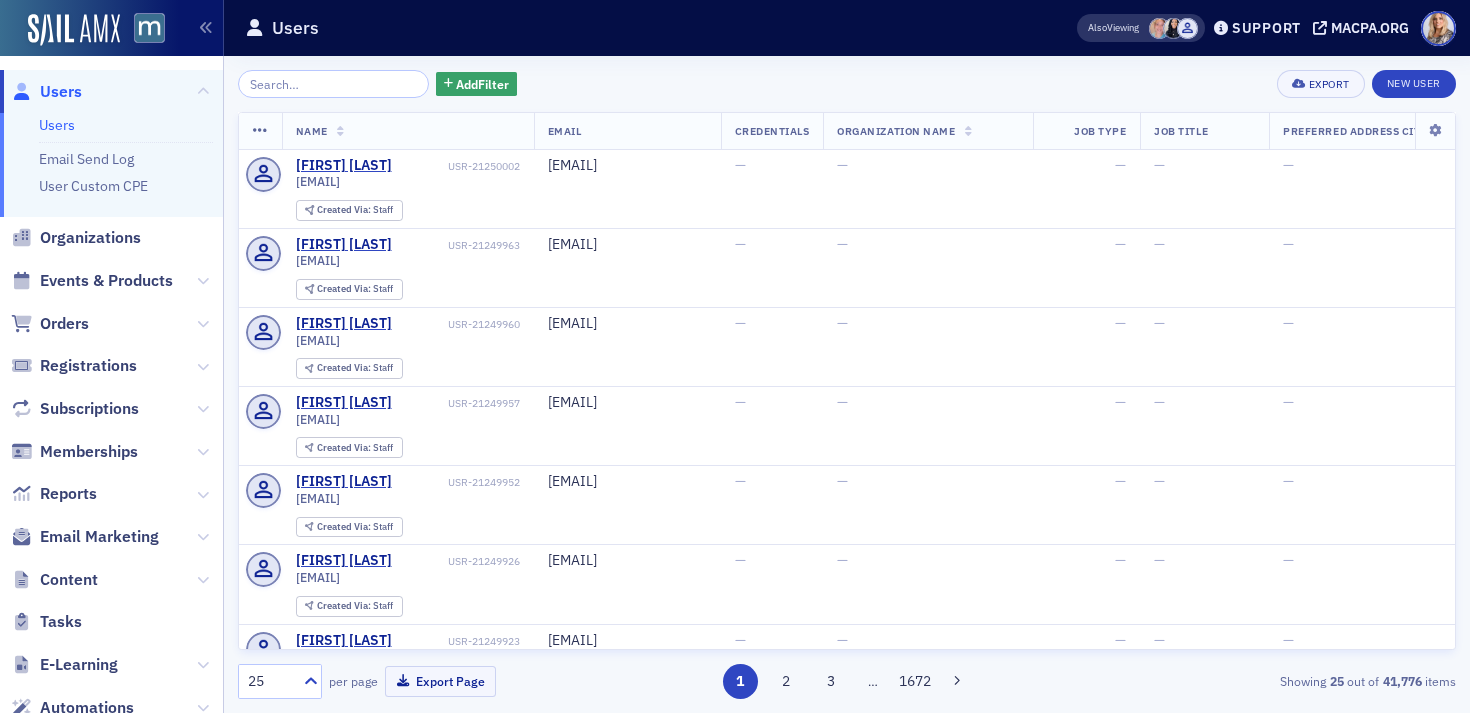 click 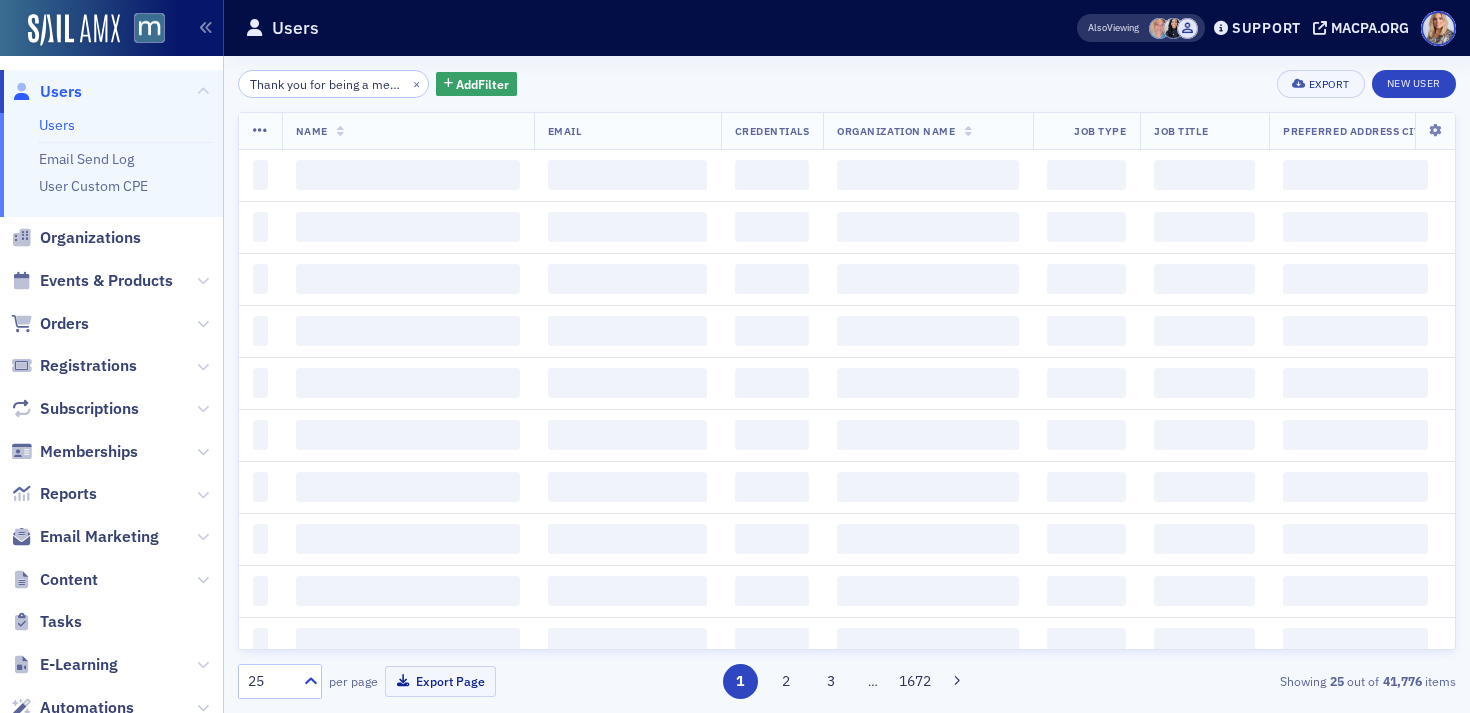 scroll, scrollTop: 0, scrollLeft: 2259, axis: horizontal 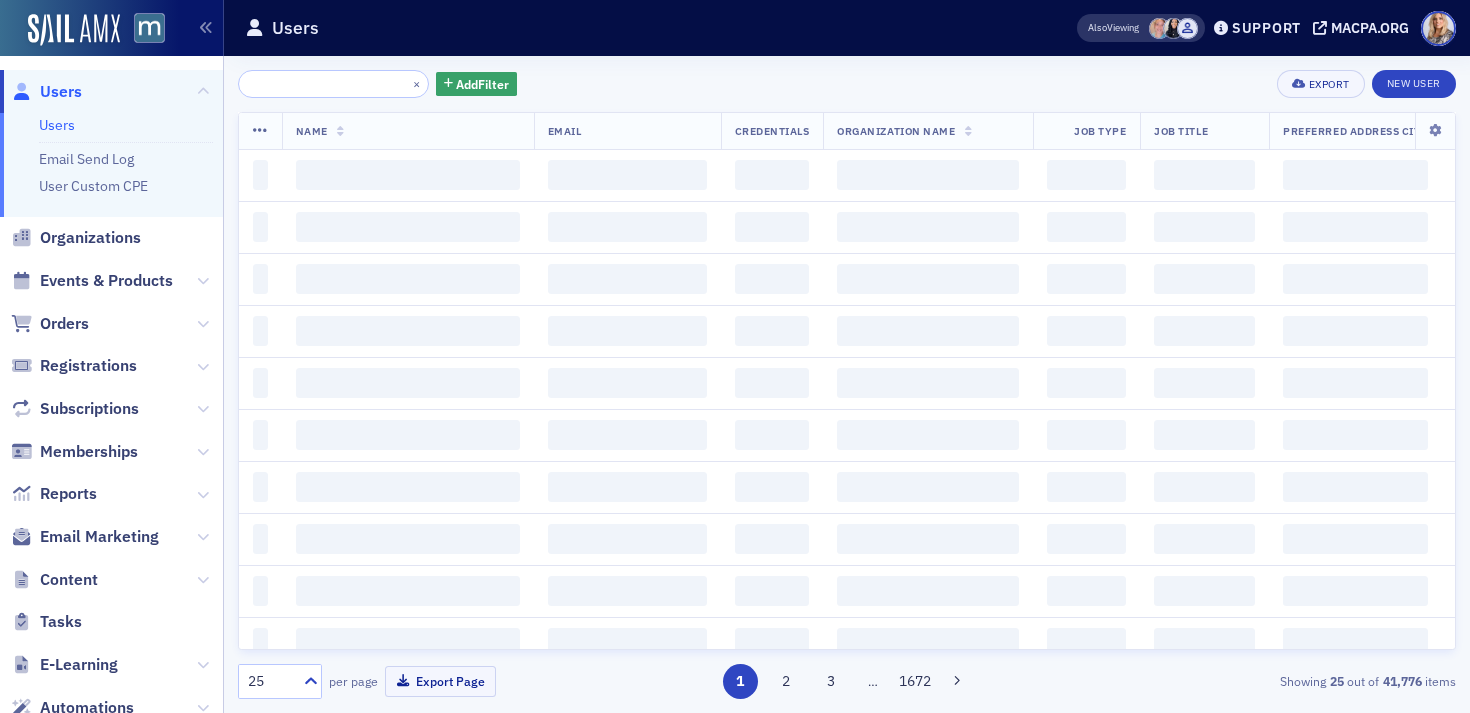type on "Thank you for being a member of MACPA! I’ve gone ahead and processed the cancellation of your membership as requested.  We’re so grateful for your time with us, and we hope you enjoy every moment of your retirement — you’ve earned it! If you ever decide to return in any capacity, you’ll always be welcome in our community.  Wishing you all the best in this exciting new chapter!  Warmly, Emily Trott Membership Experience Manager" 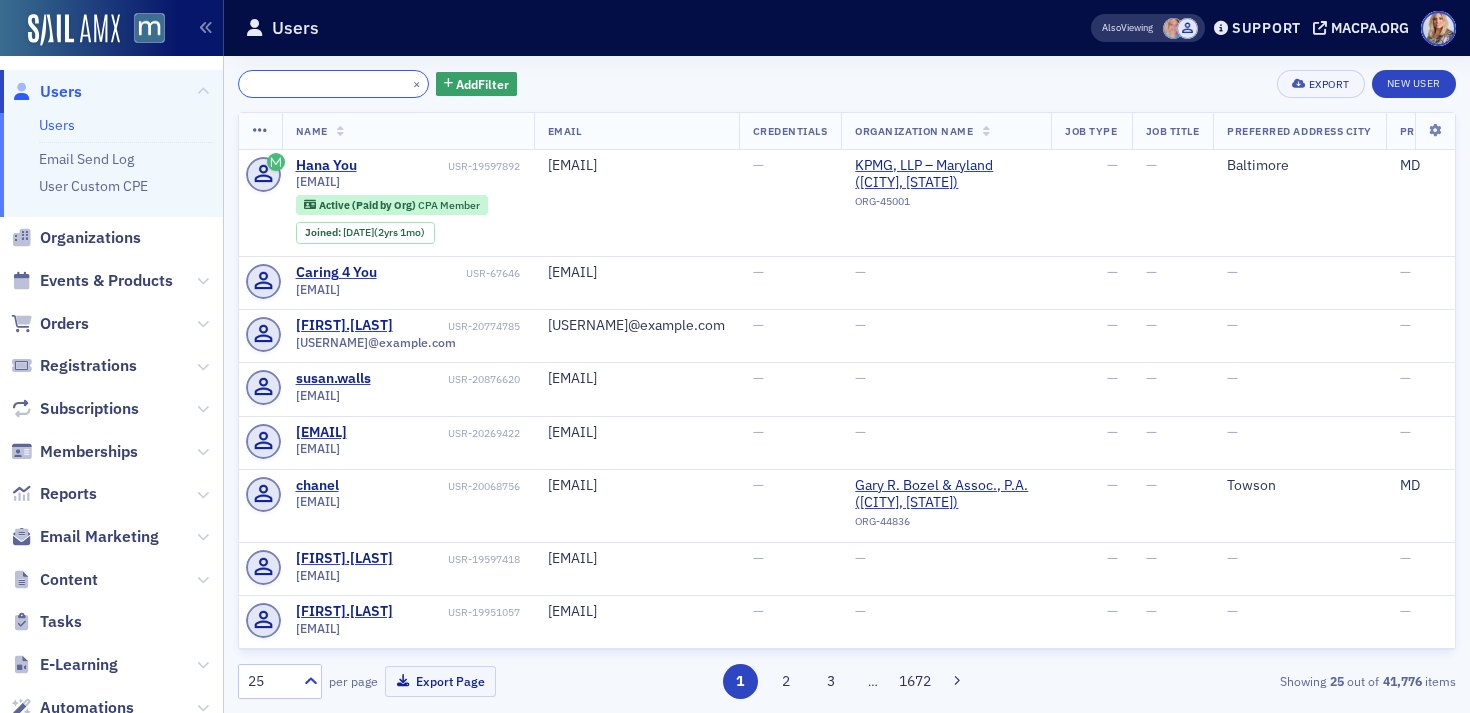 scroll, scrollTop: 0, scrollLeft: 0, axis: both 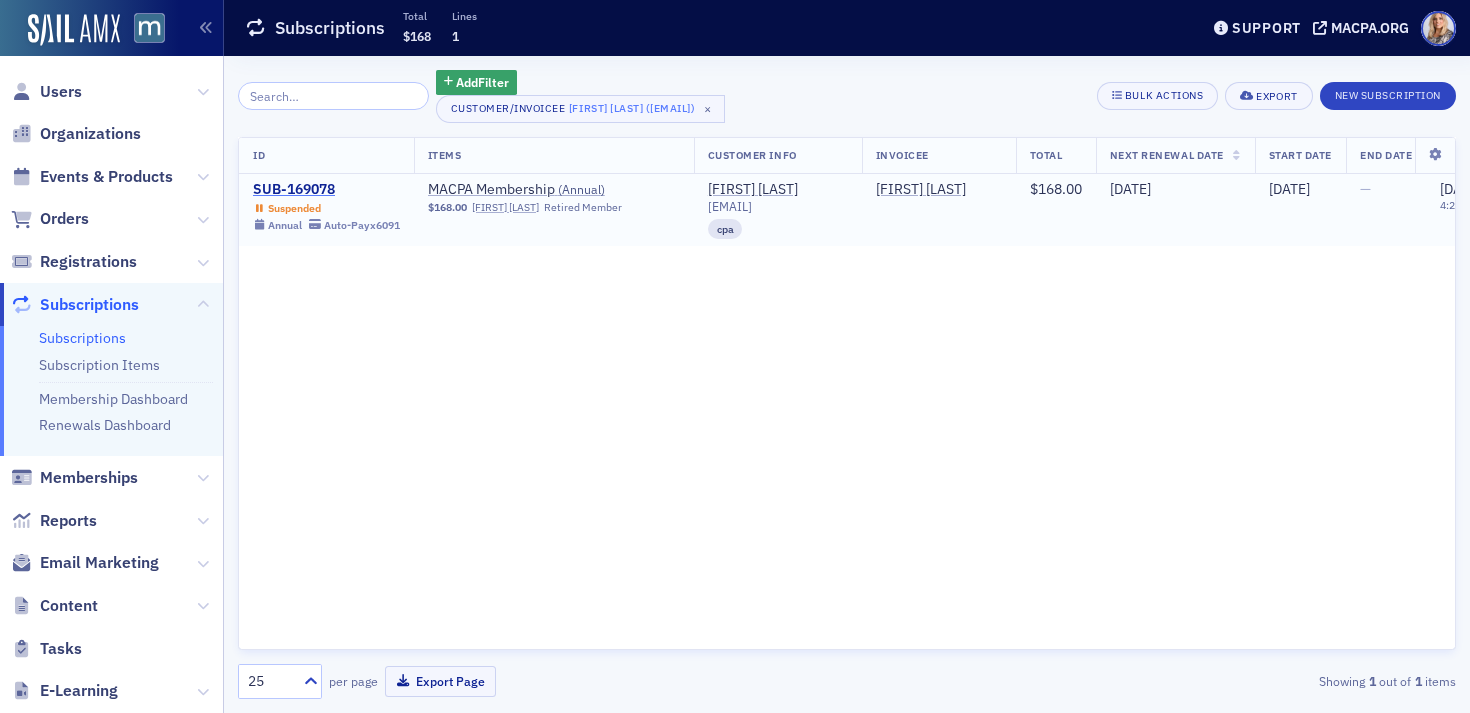 click on "SUB-169078" 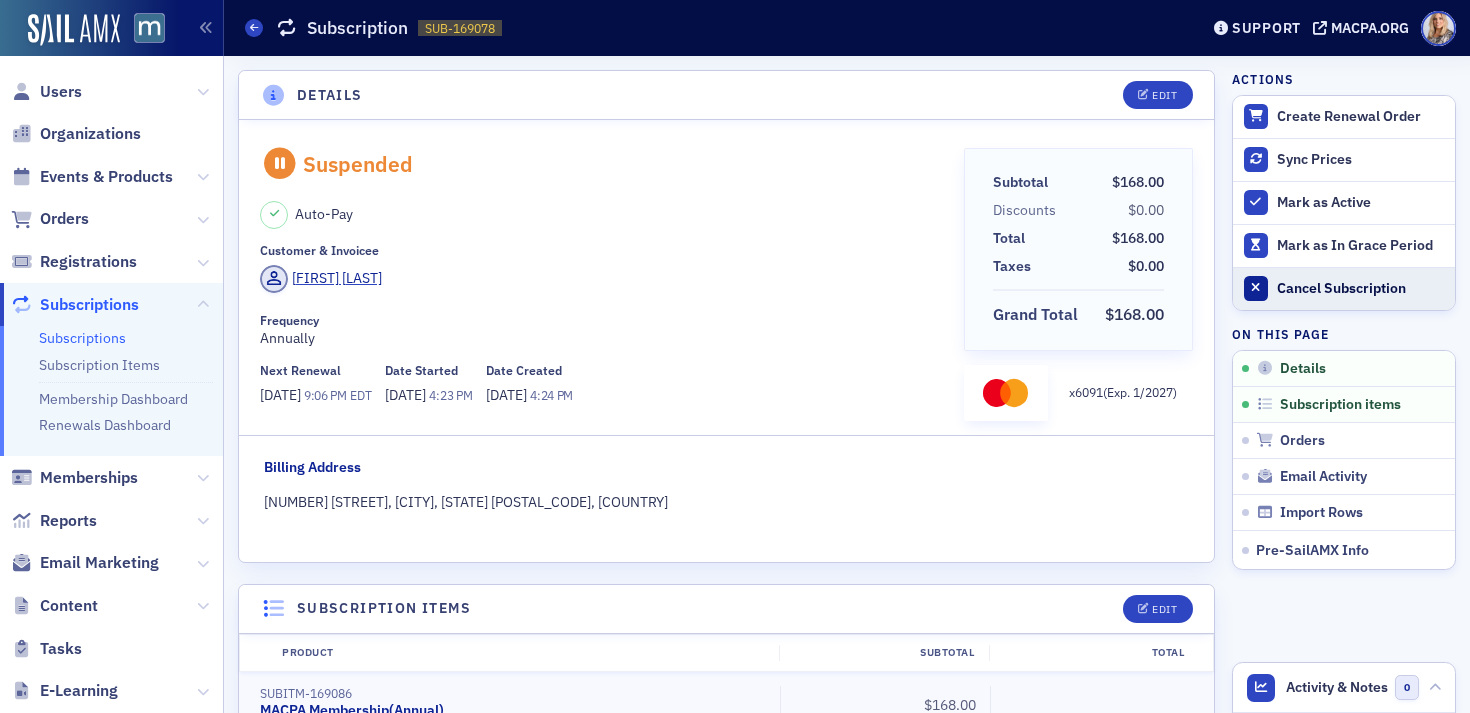 click on "Cancel Subscription" 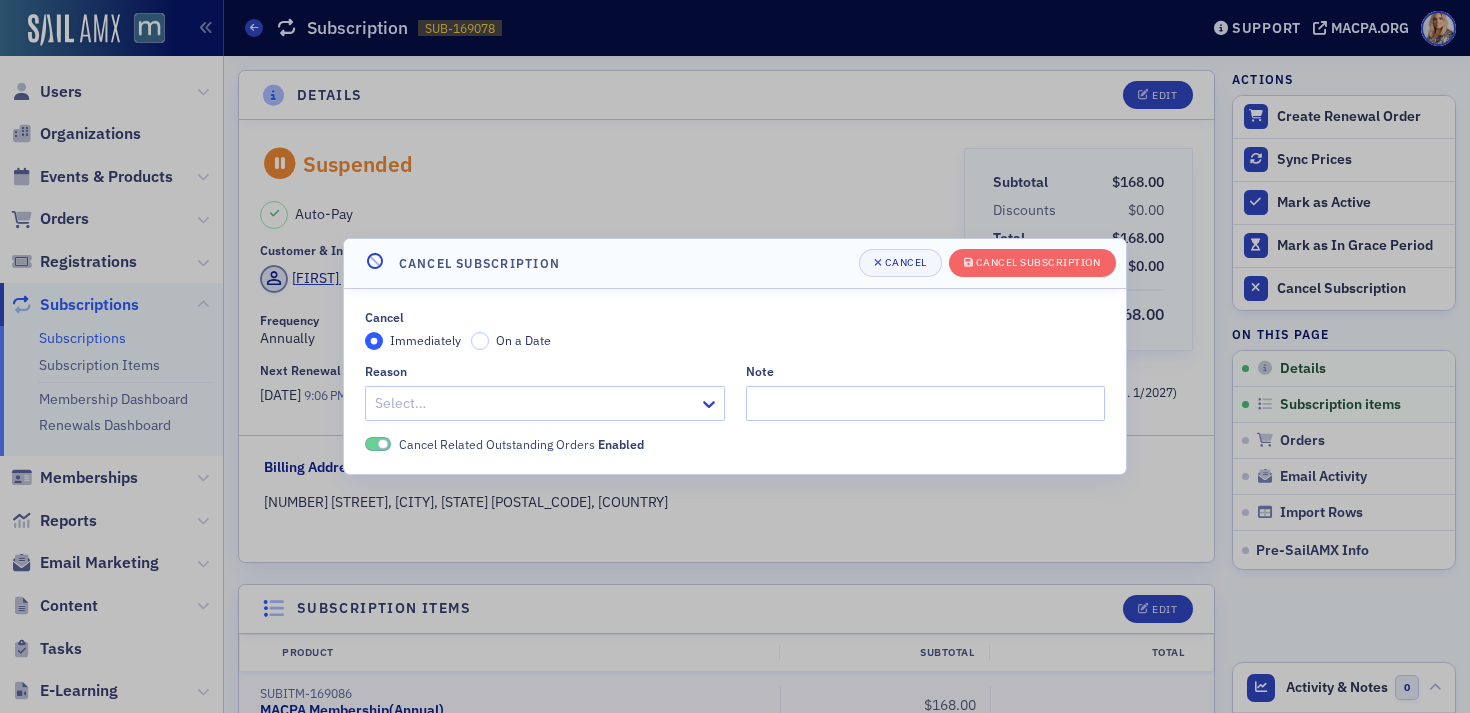 click at bounding box center [535, 403] 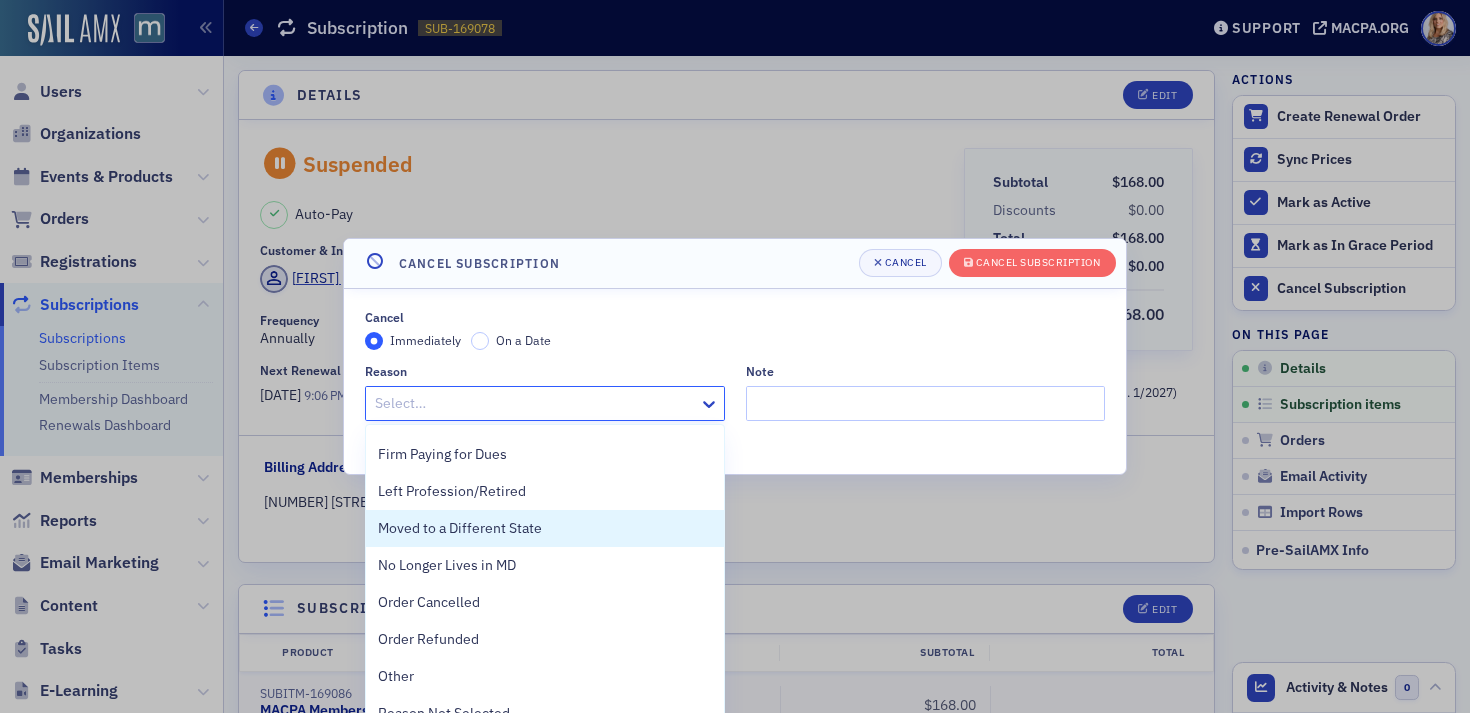 scroll, scrollTop: 294, scrollLeft: 0, axis: vertical 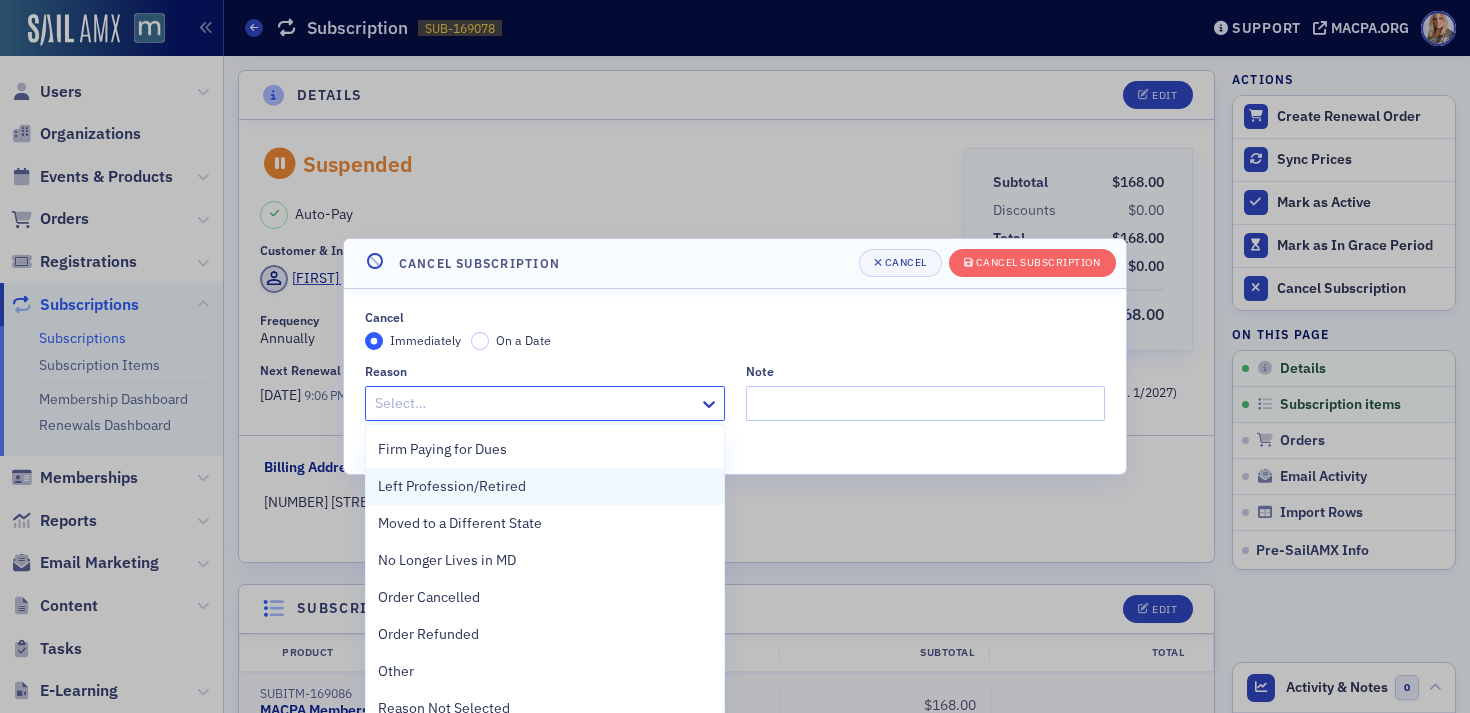 click on "Left Profession/Retired" at bounding box center [545, 486] 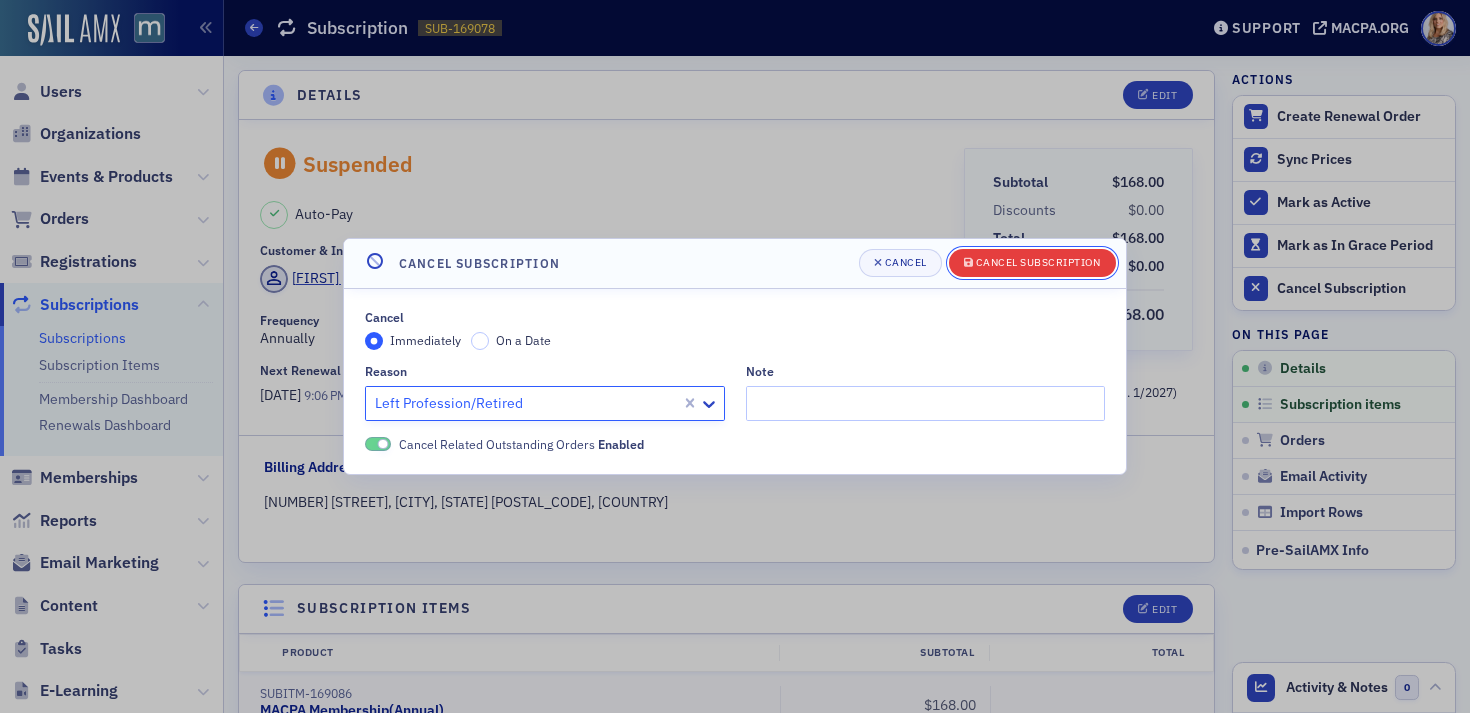 click on "Cancel Subscription" at bounding box center [1038, 262] 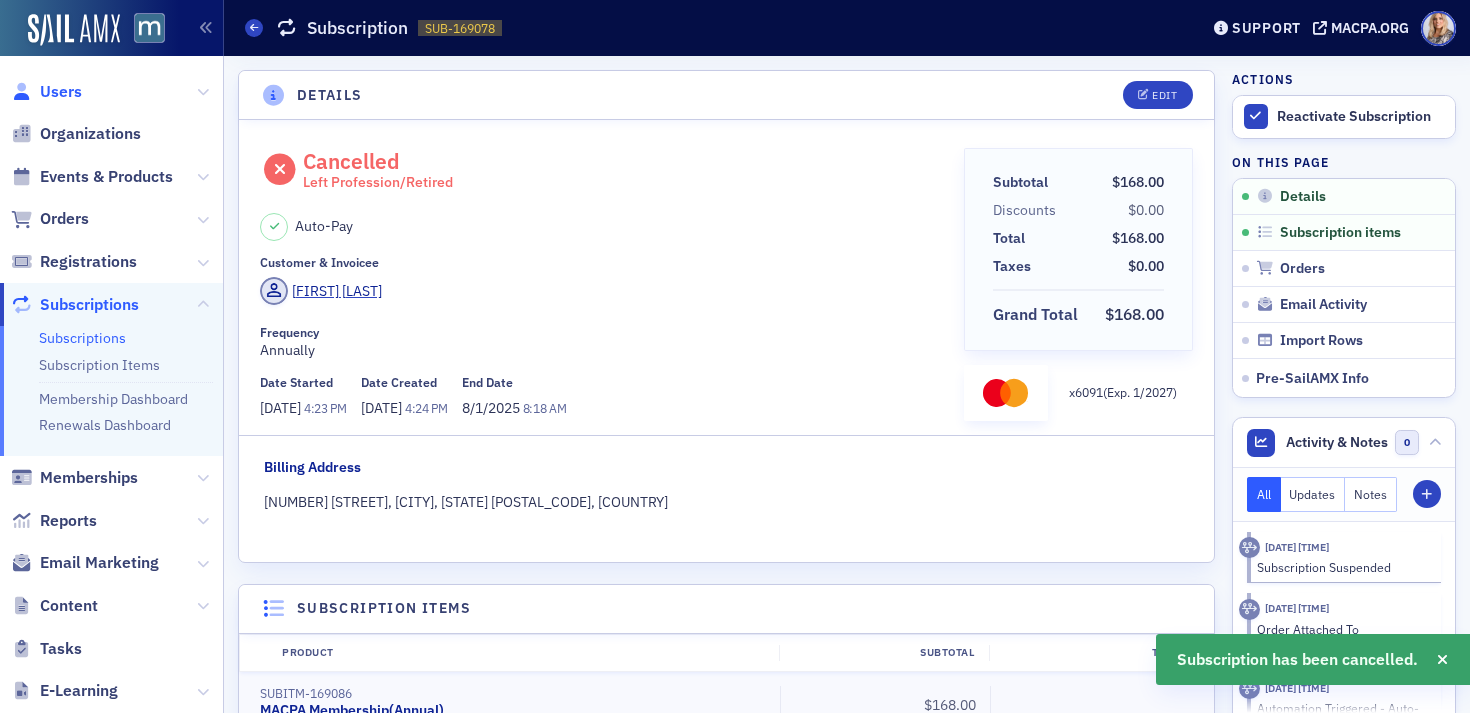click on "Users" 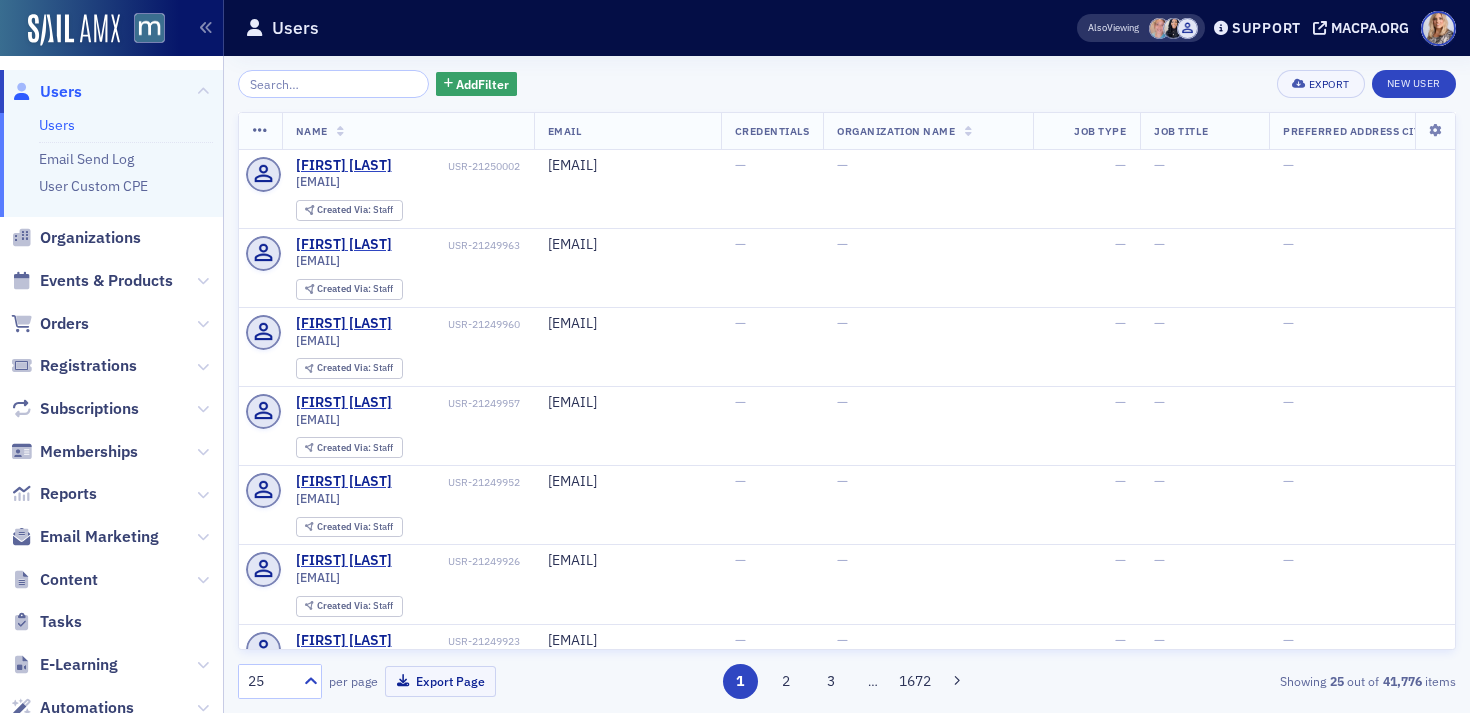 click 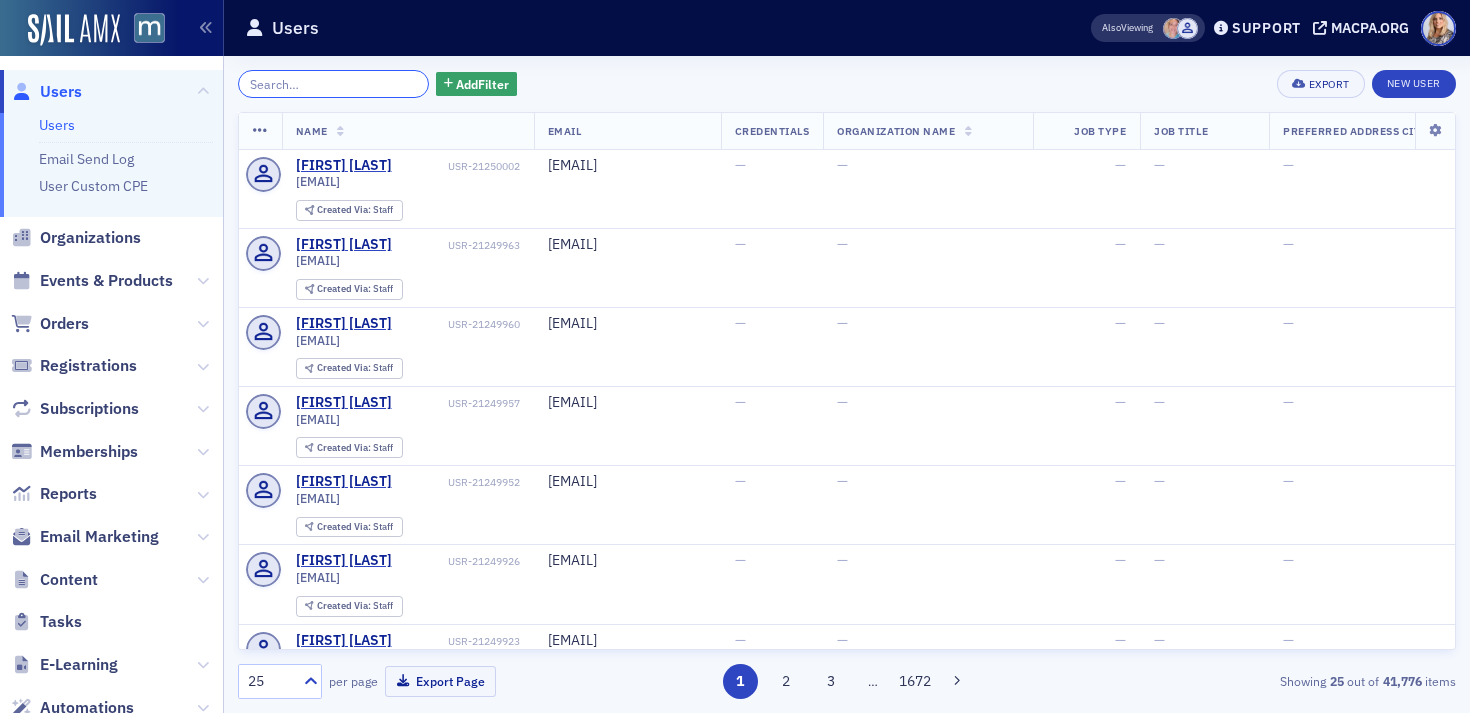 click 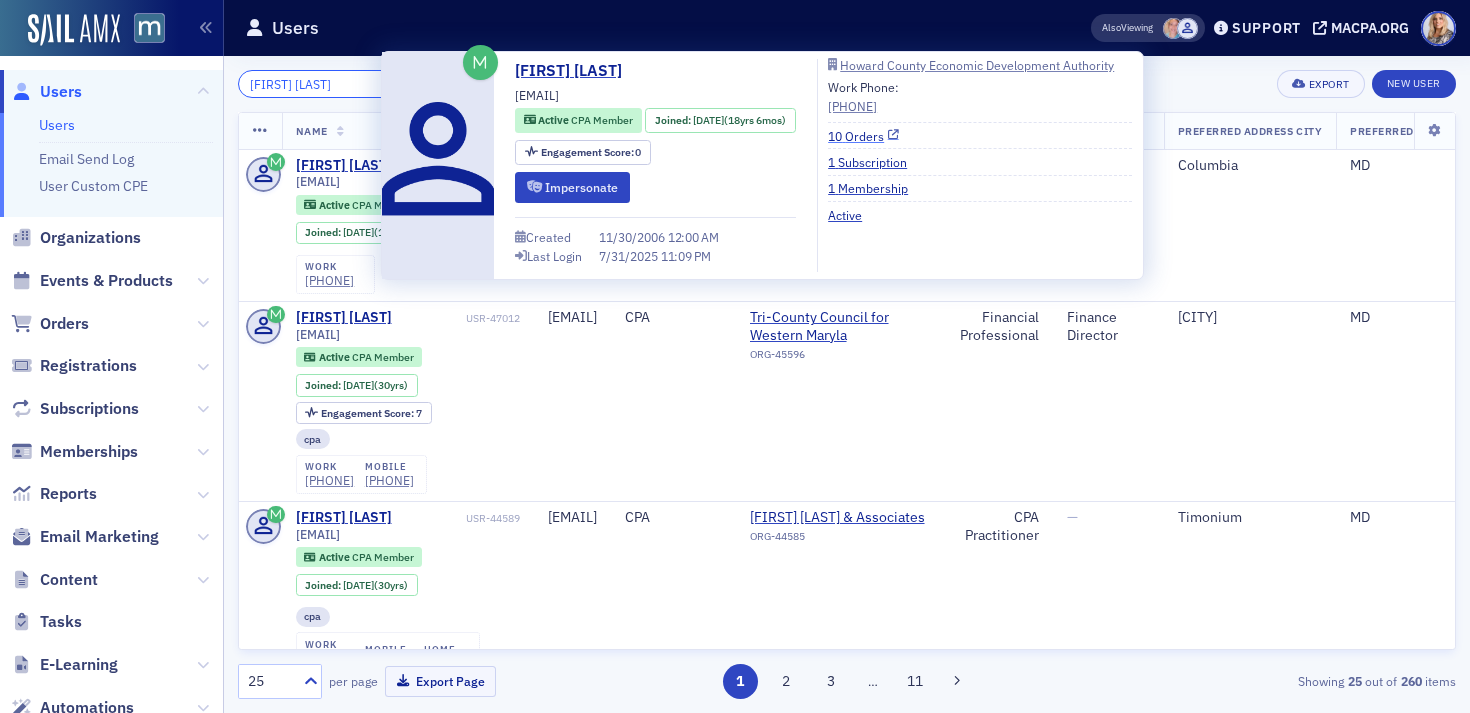 type on "[FIRST] [LAST]" 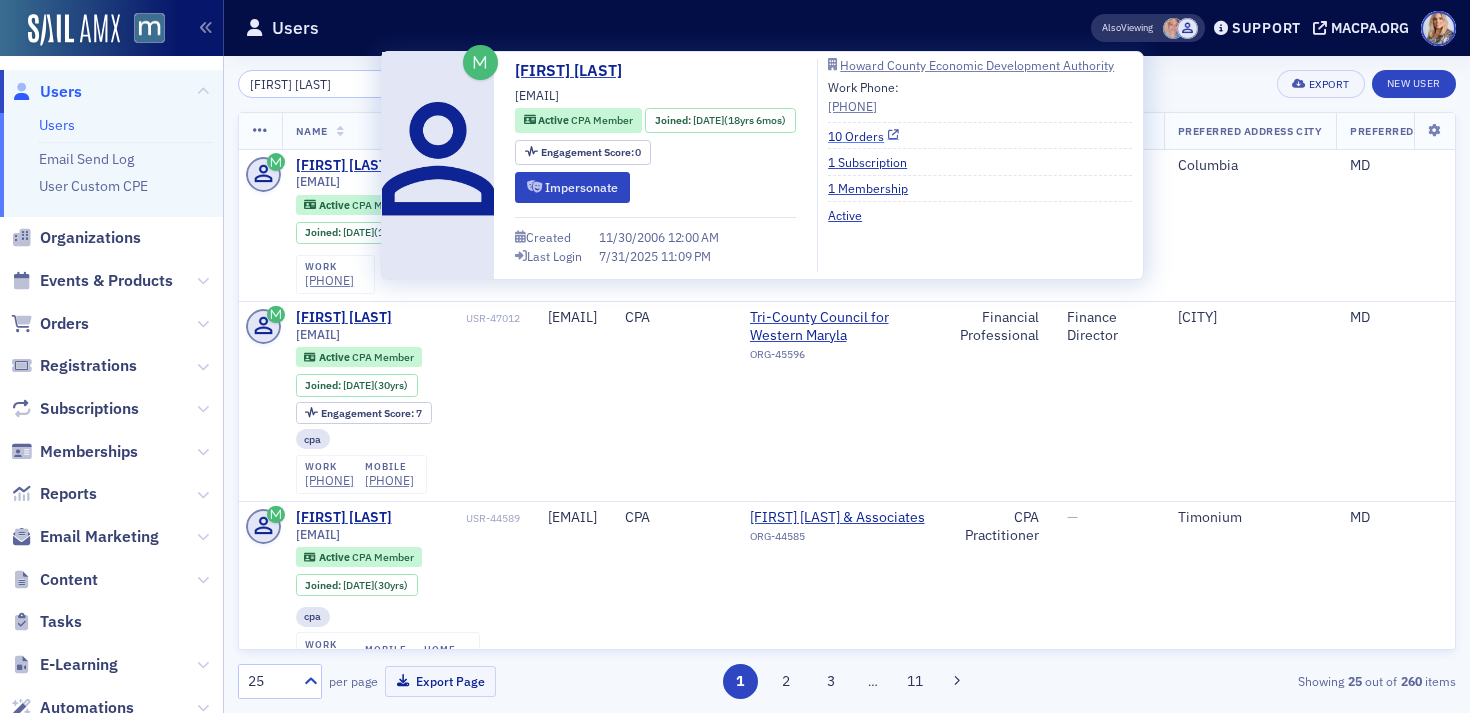 click on "10   Orders" at bounding box center (863, 136) 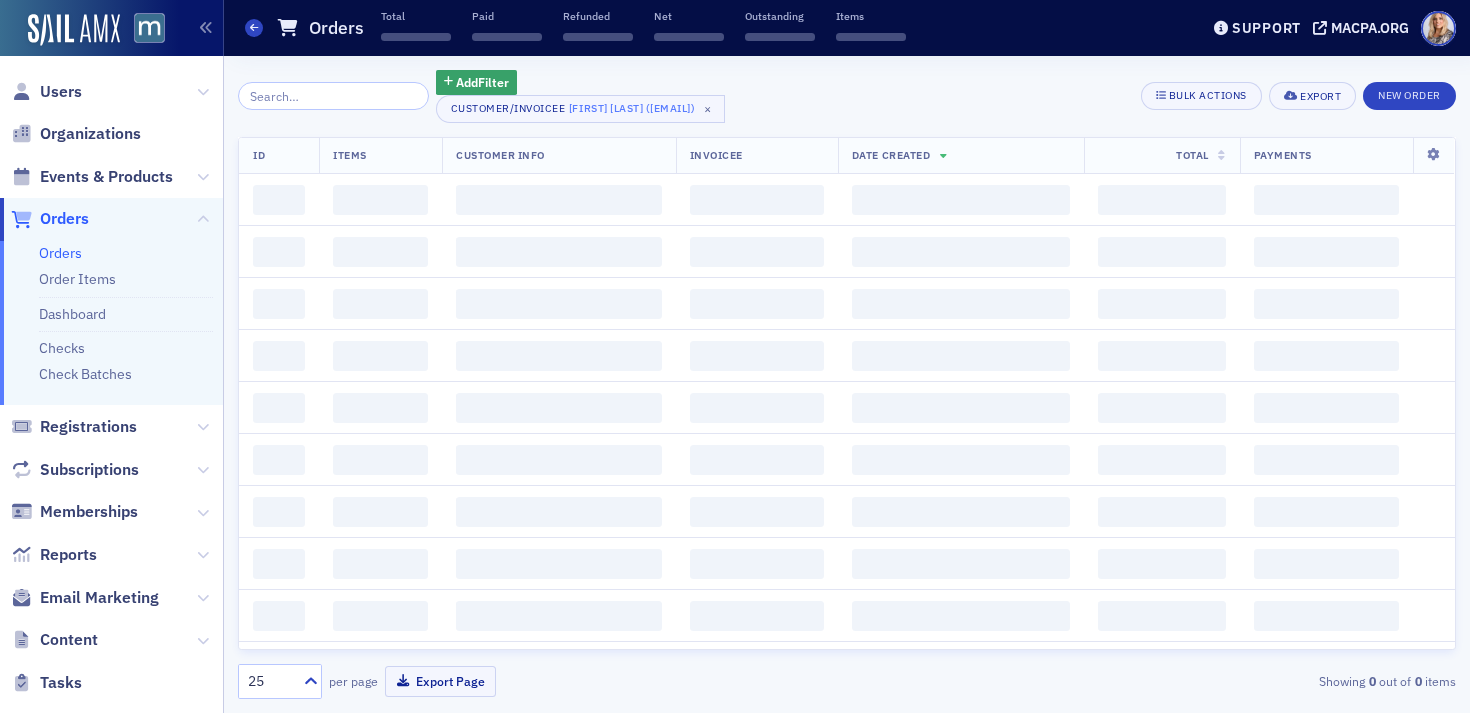 scroll, scrollTop: 0, scrollLeft: 0, axis: both 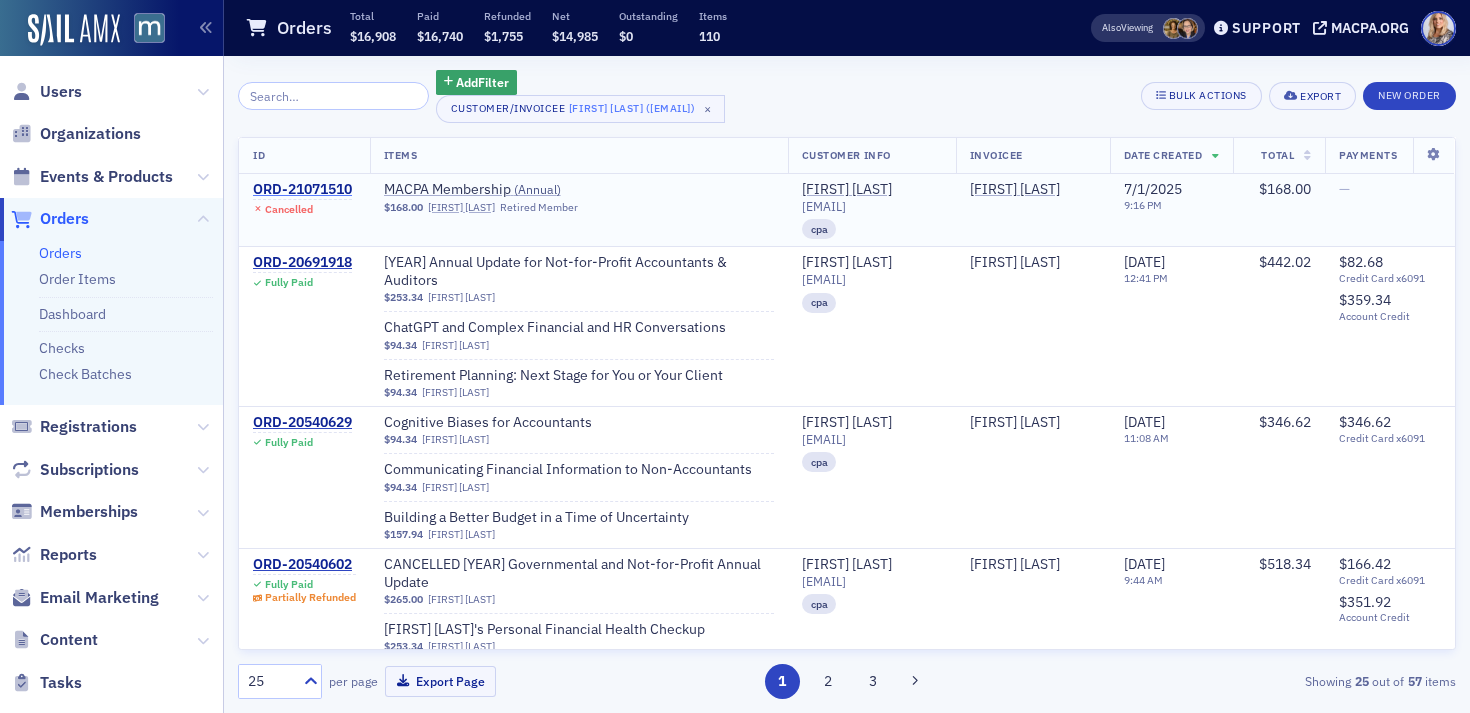 click on "ORD-21071510" 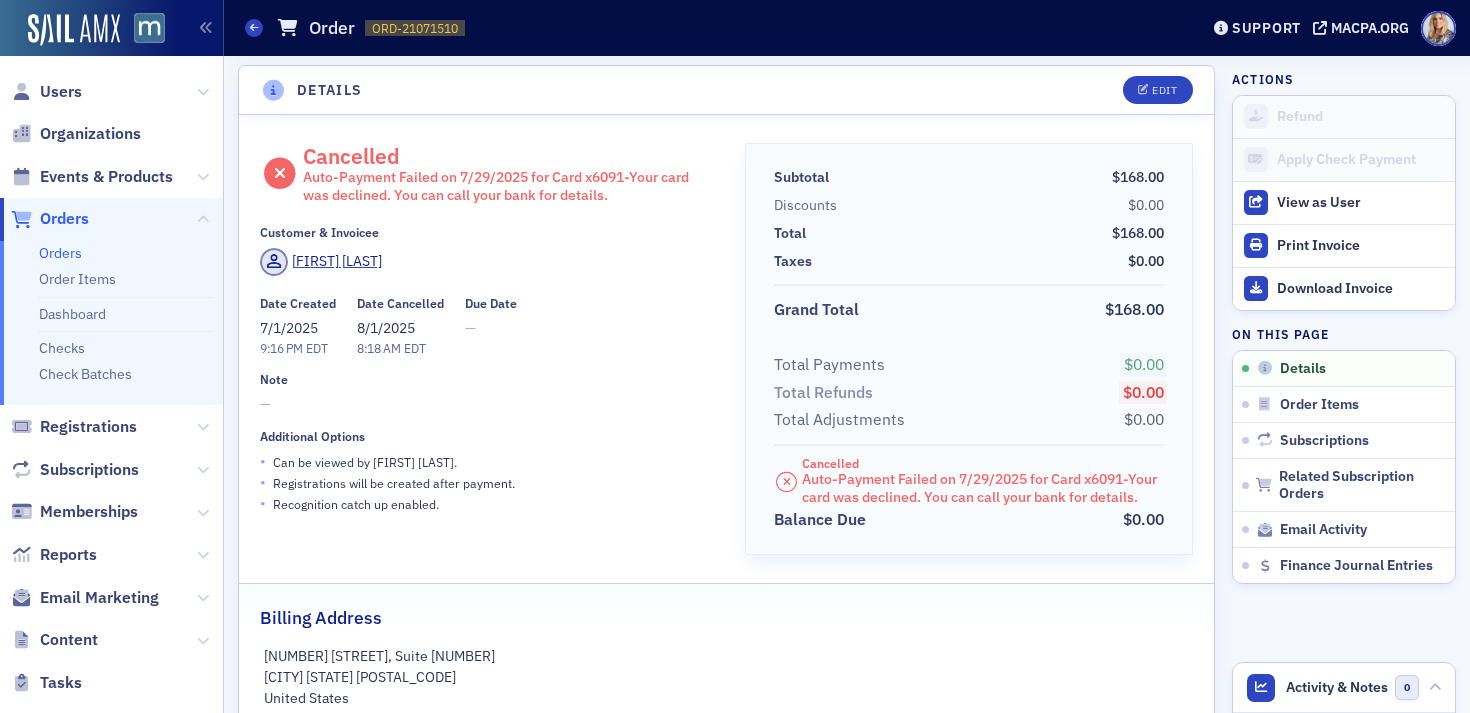 scroll, scrollTop: 6, scrollLeft: 0, axis: vertical 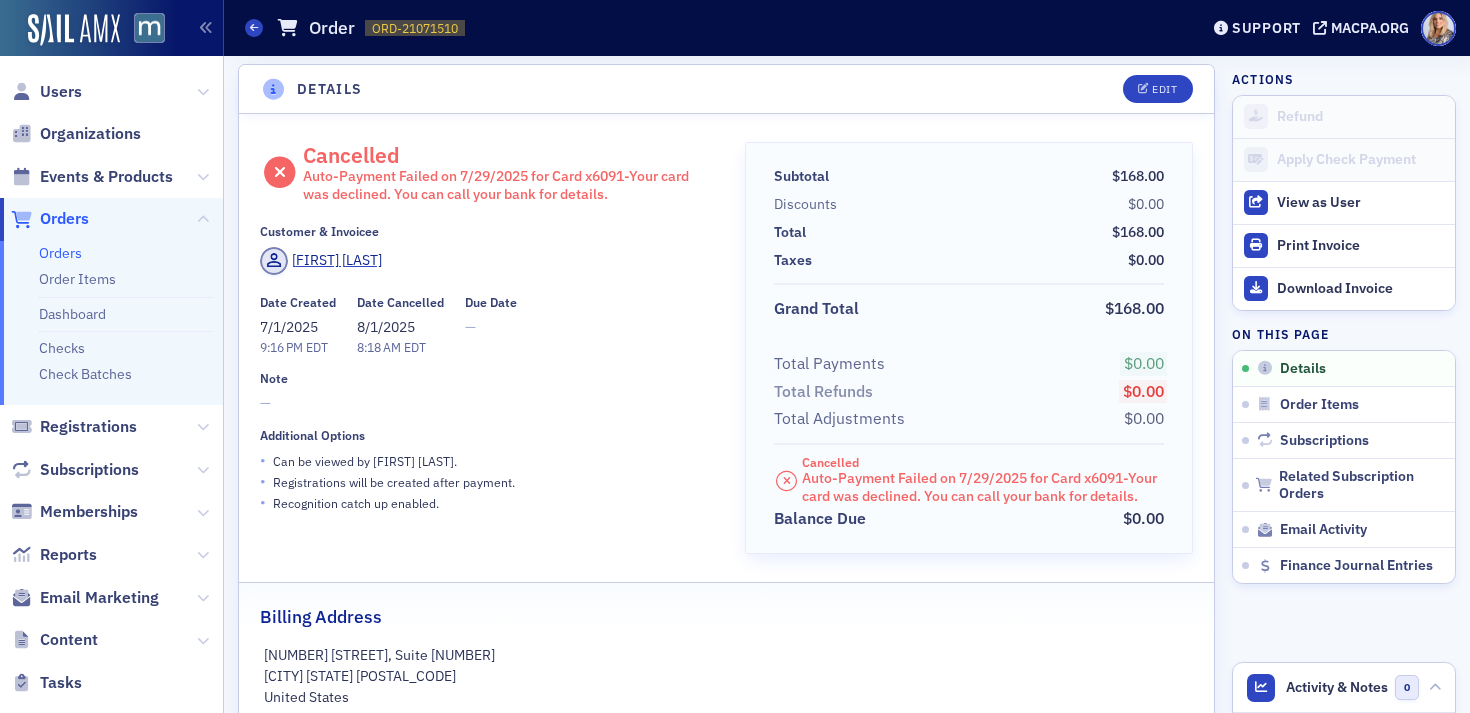click on "Details Edit" 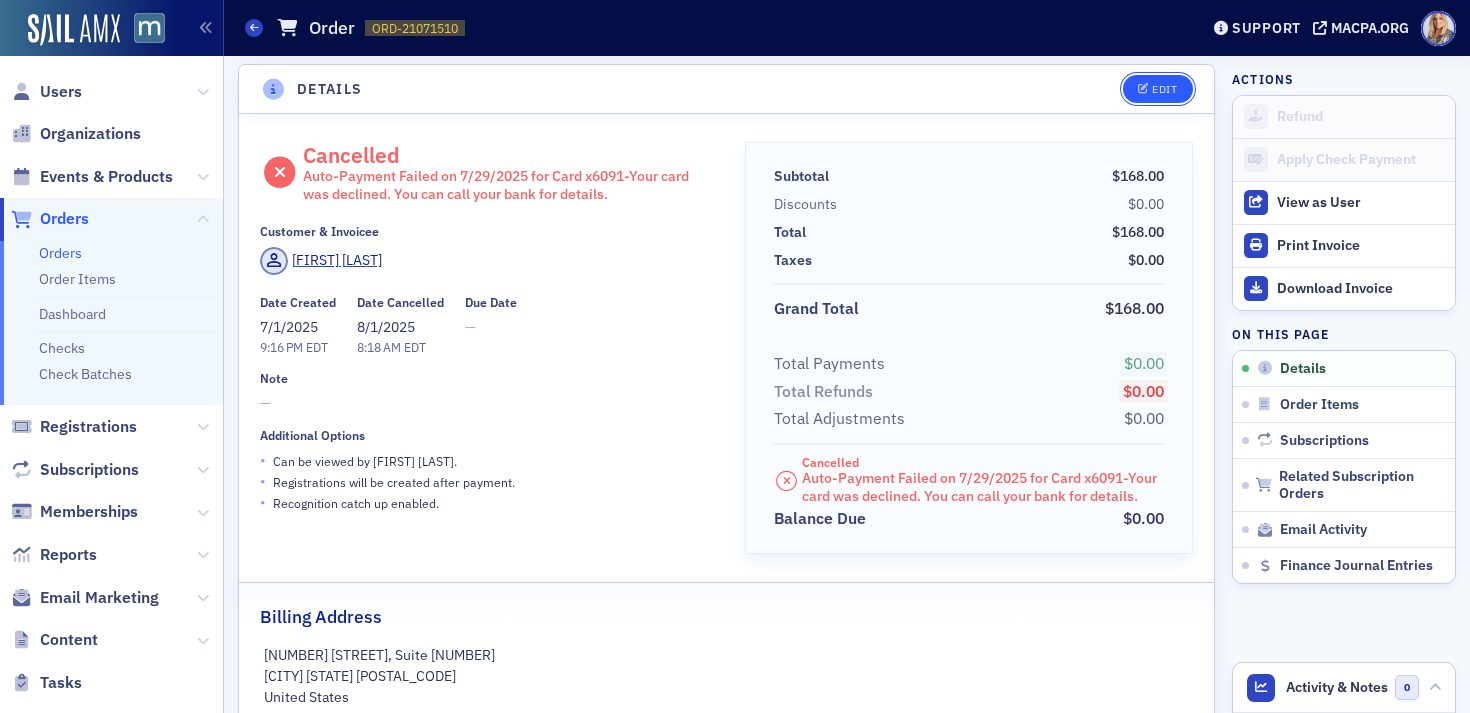 click on "Edit" 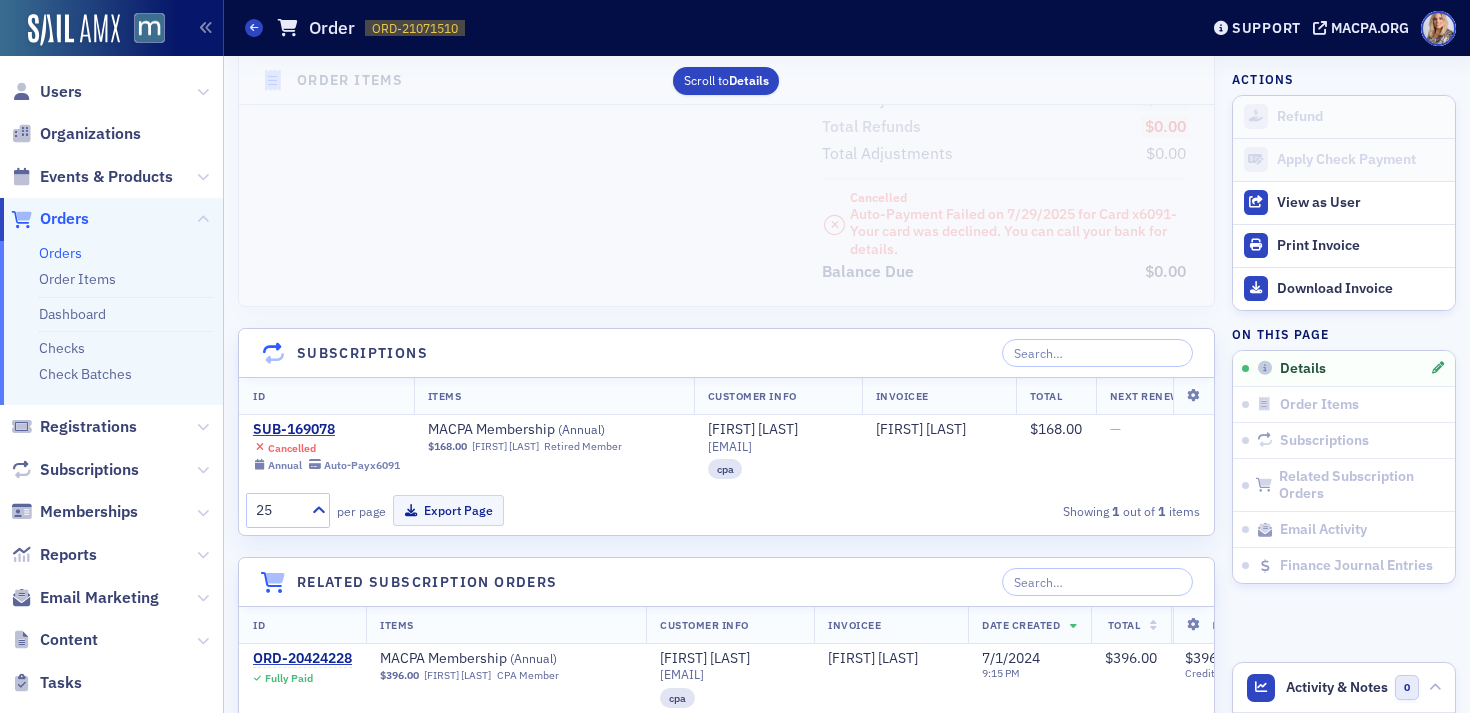 scroll, scrollTop: 1204, scrollLeft: 0, axis: vertical 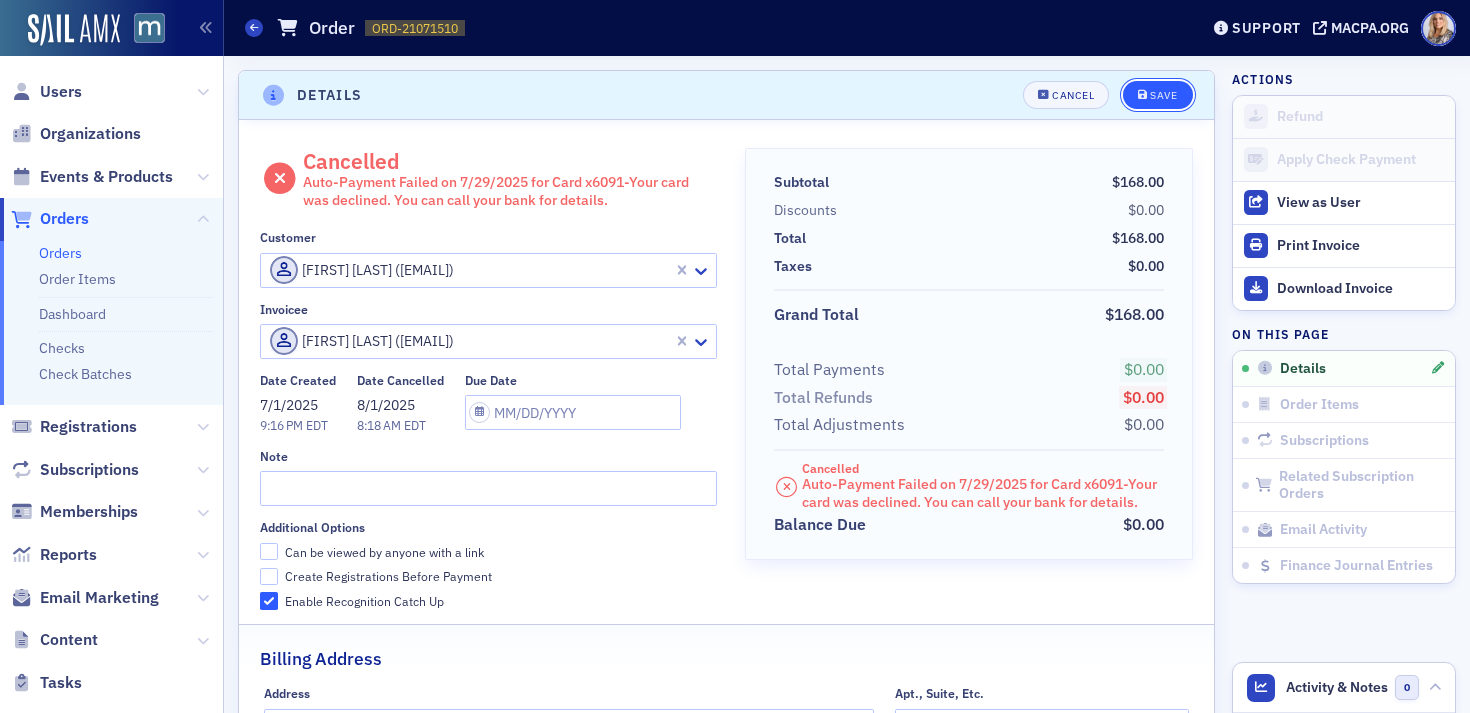 click 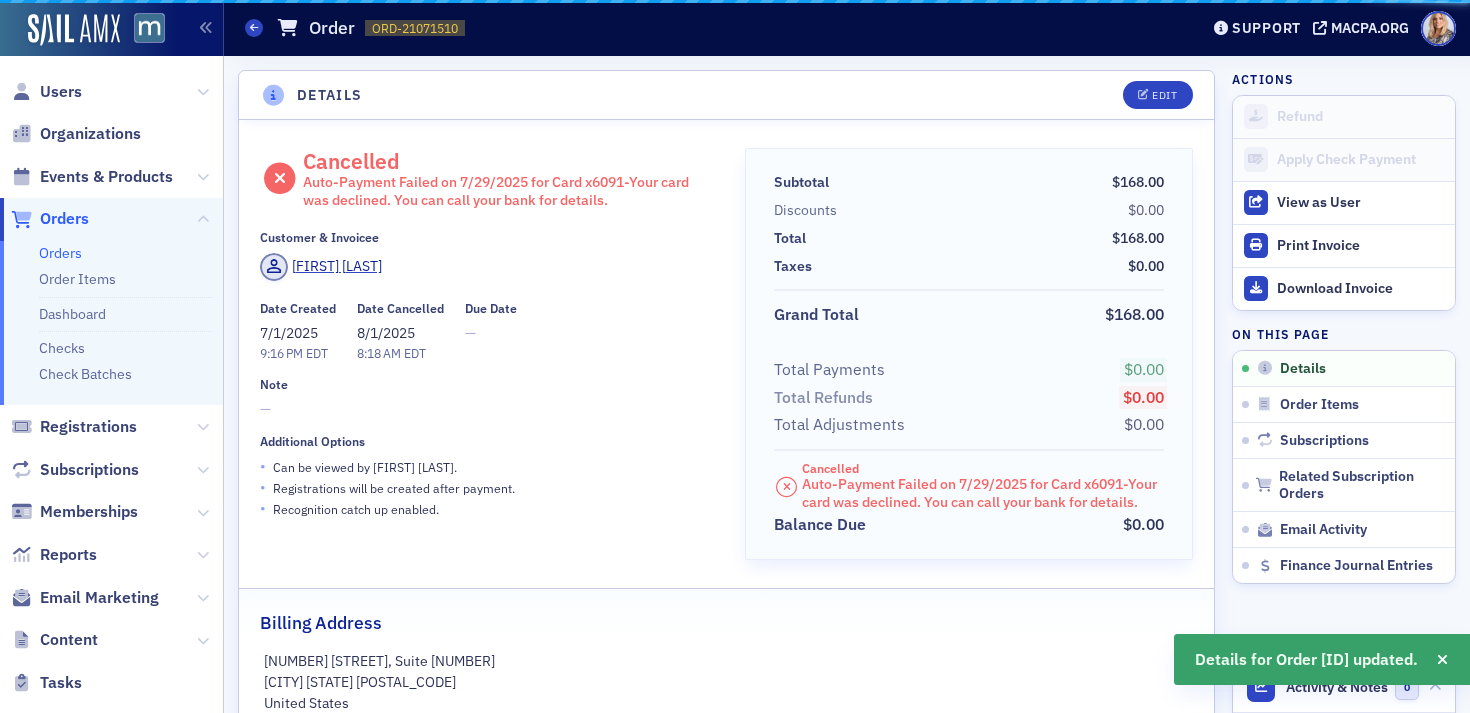 scroll, scrollTop: 4, scrollLeft: 0, axis: vertical 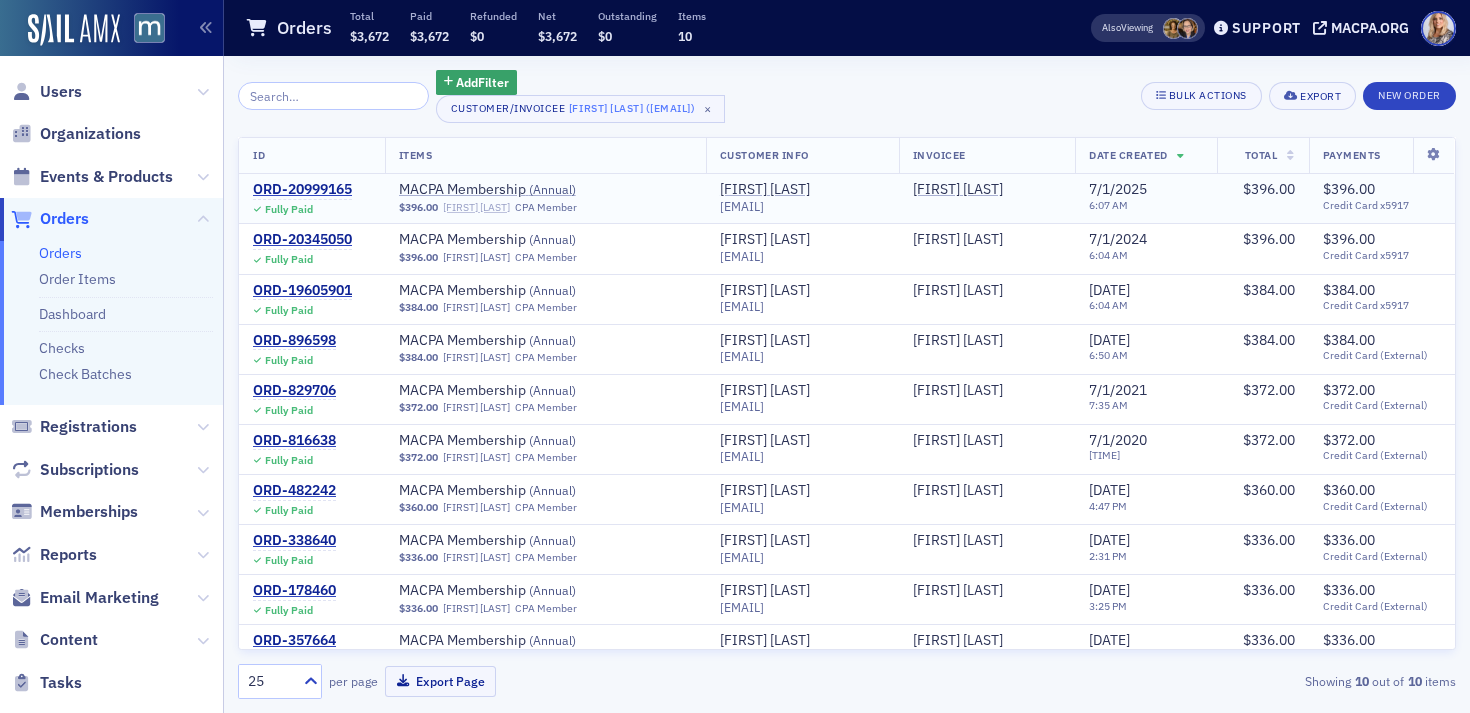 click on "Elaine Brown" 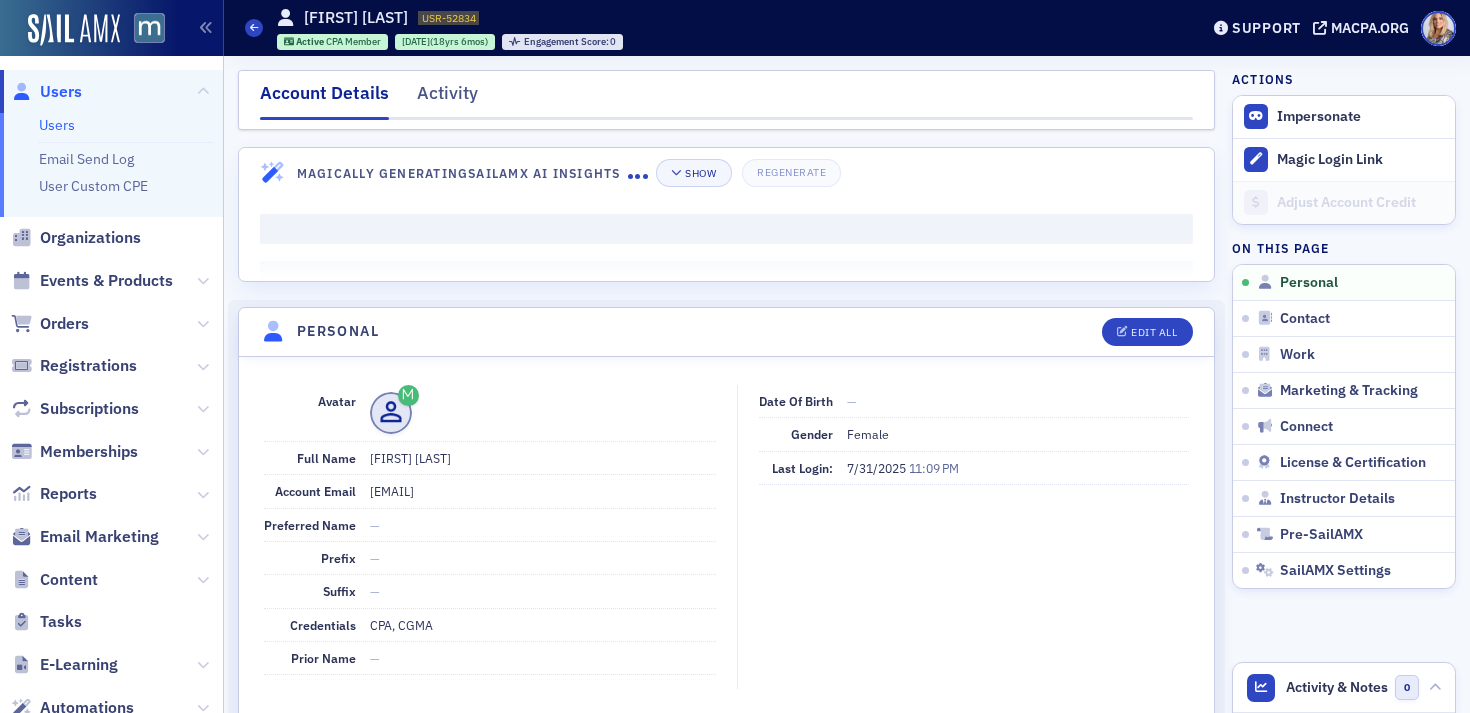 click on "Users" 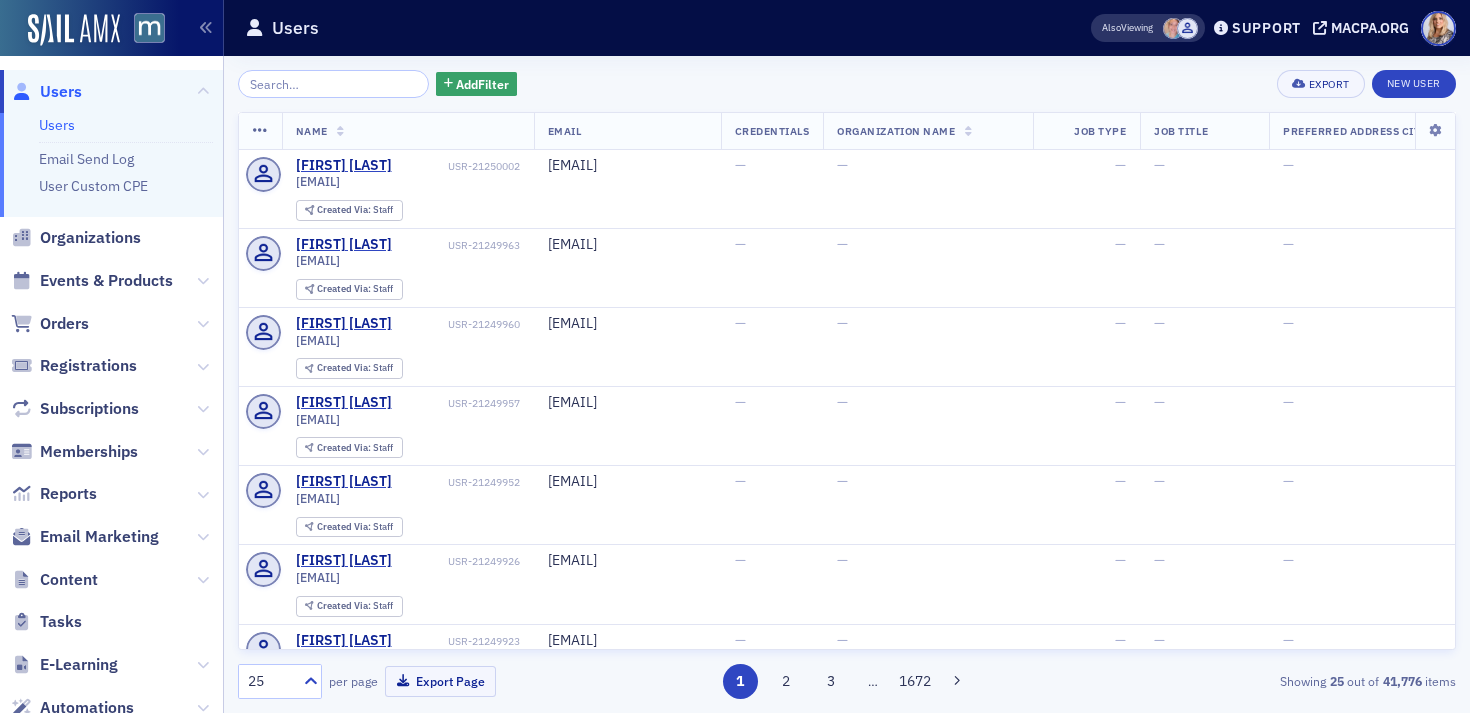 click 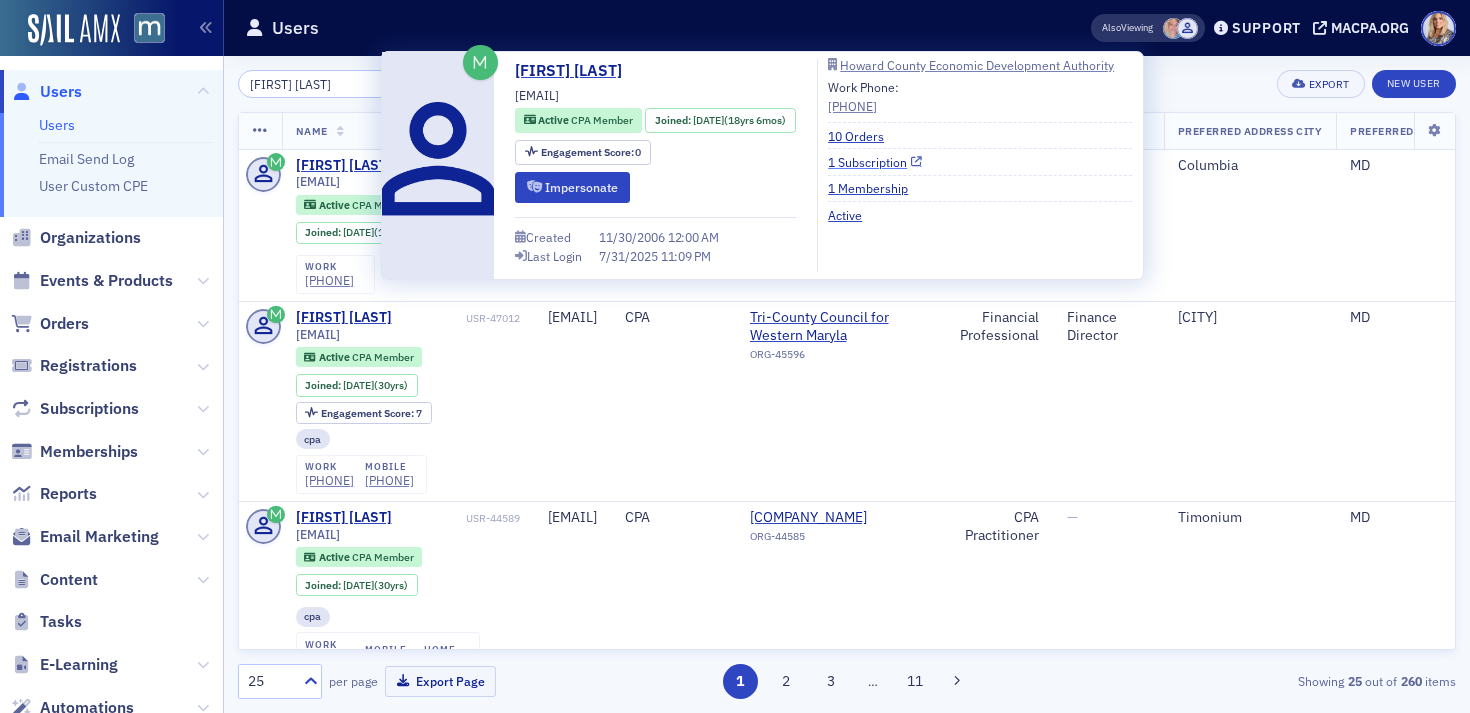 type on "[FIRST] [LAST]" 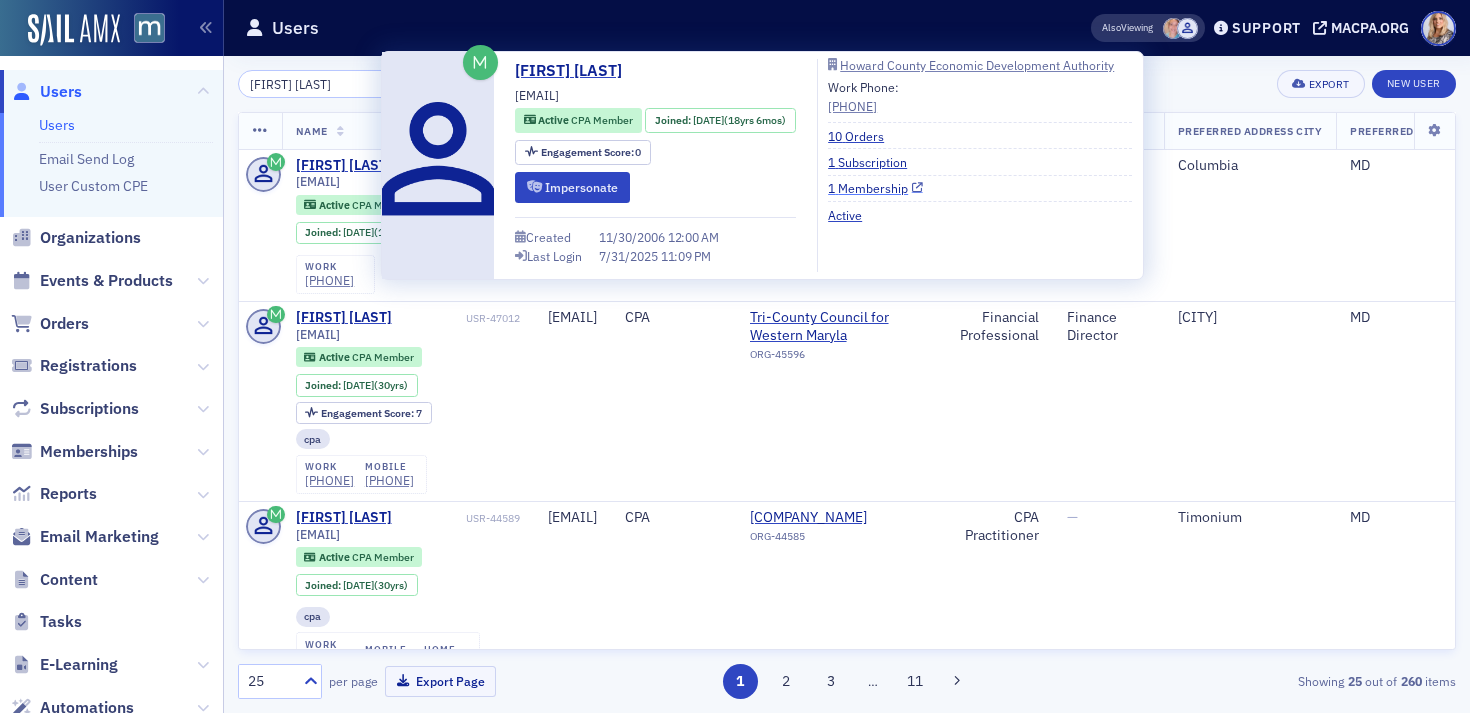 click on "1   Membership" at bounding box center (875, 188) 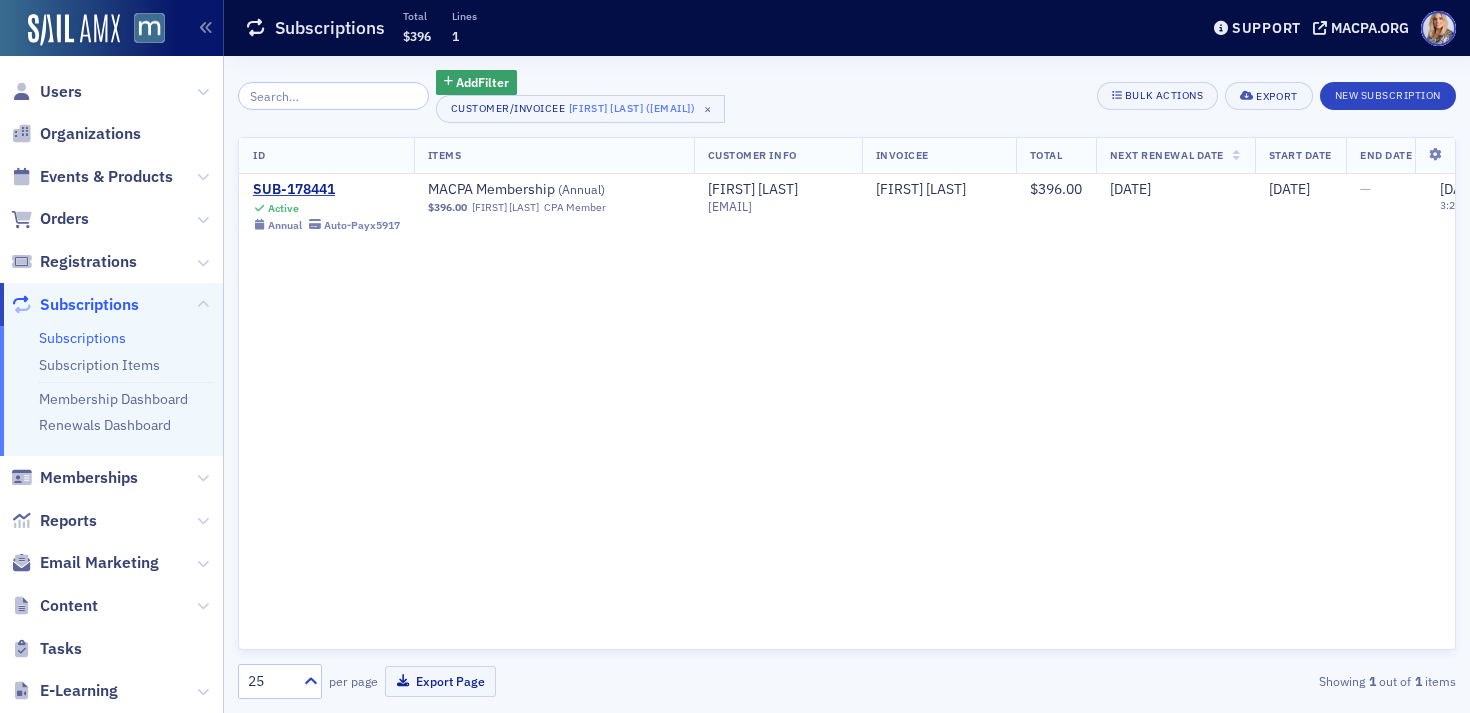 scroll, scrollTop: 0, scrollLeft: 0, axis: both 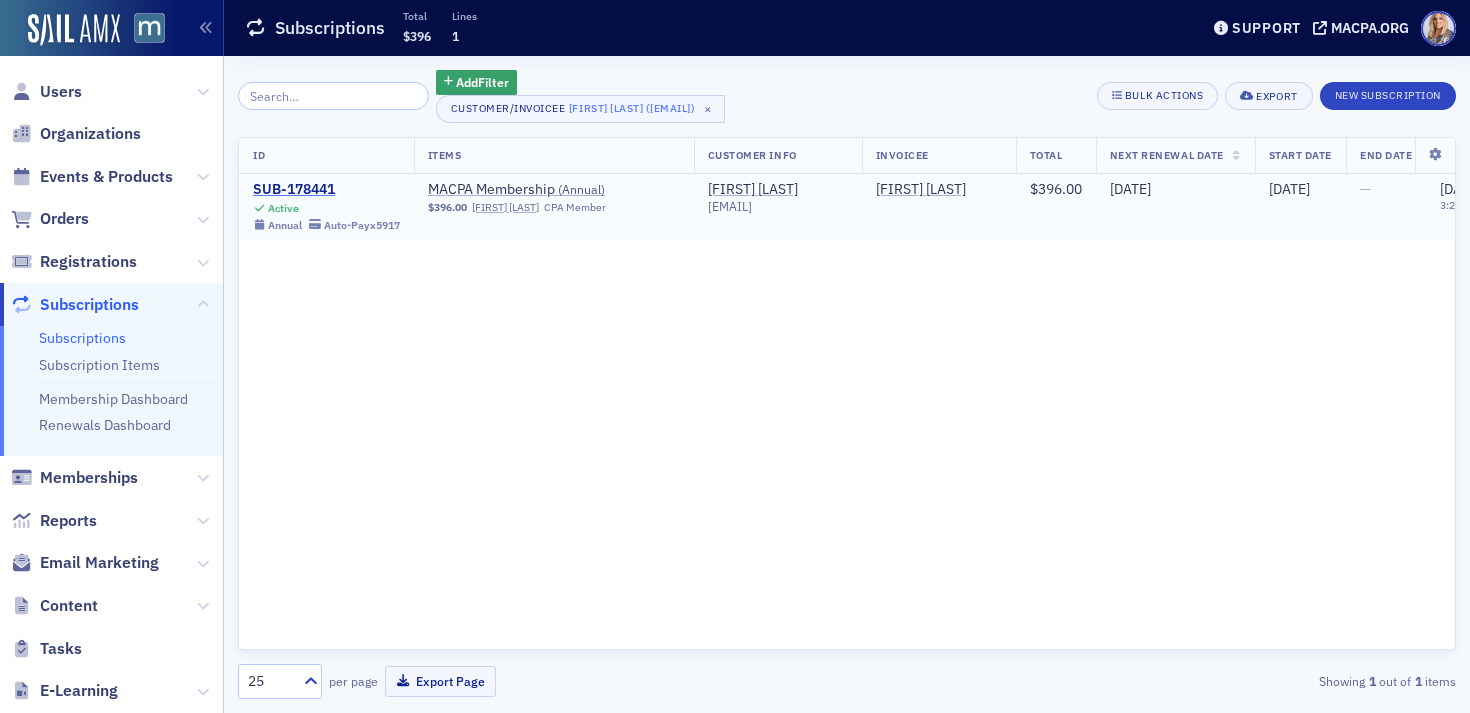 click on "SUB-178441" 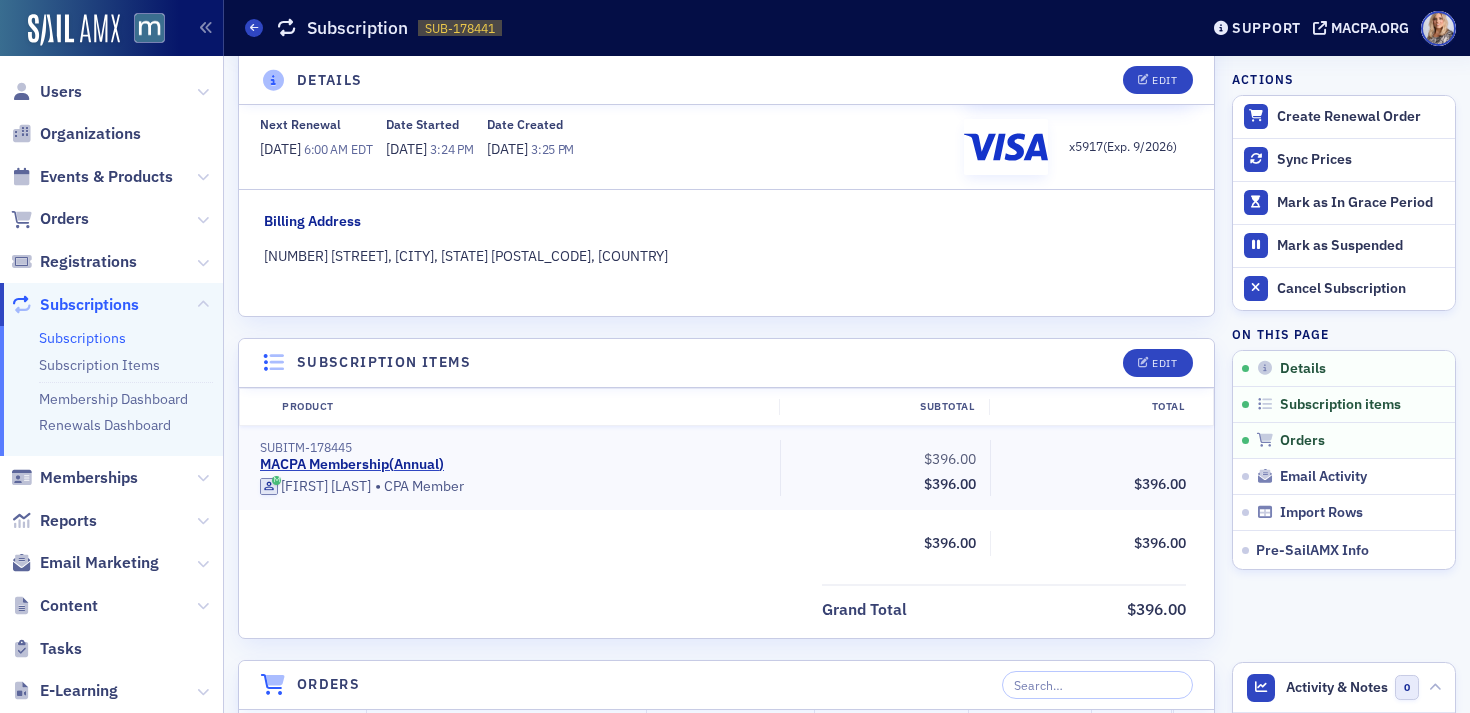 scroll, scrollTop: 248, scrollLeft: 0, axis: vertical 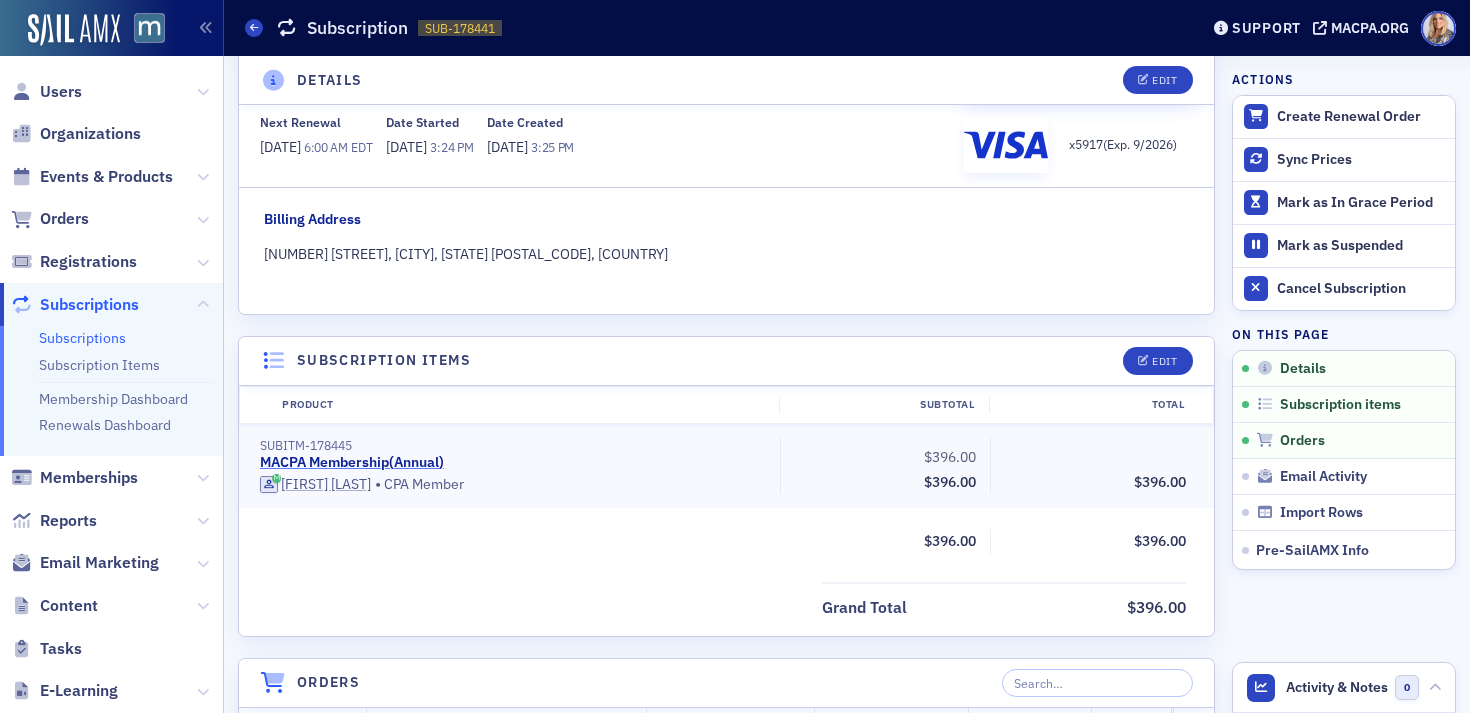 click on "MACPA Membership  ( Annual )" 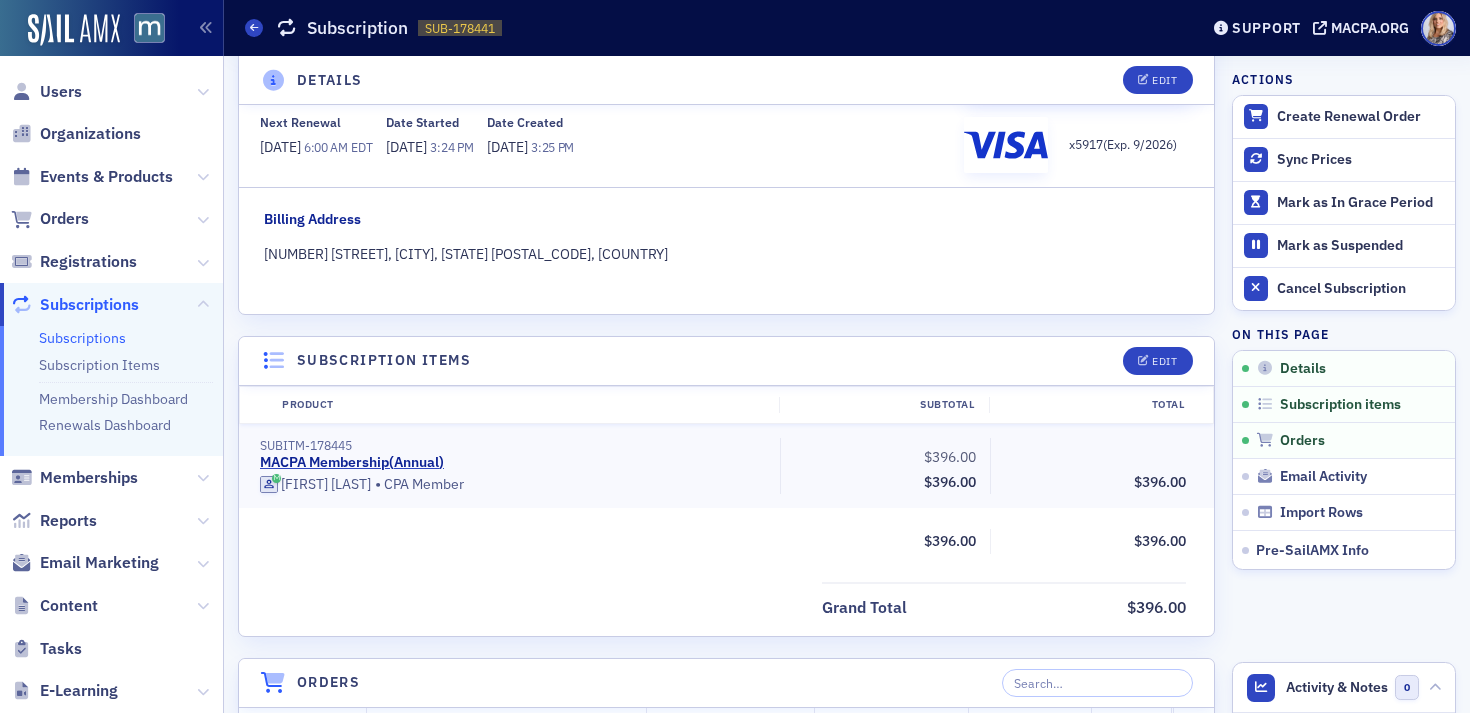 scroll, scrollTop: 243, scrollLeft: 0, axis: vertical 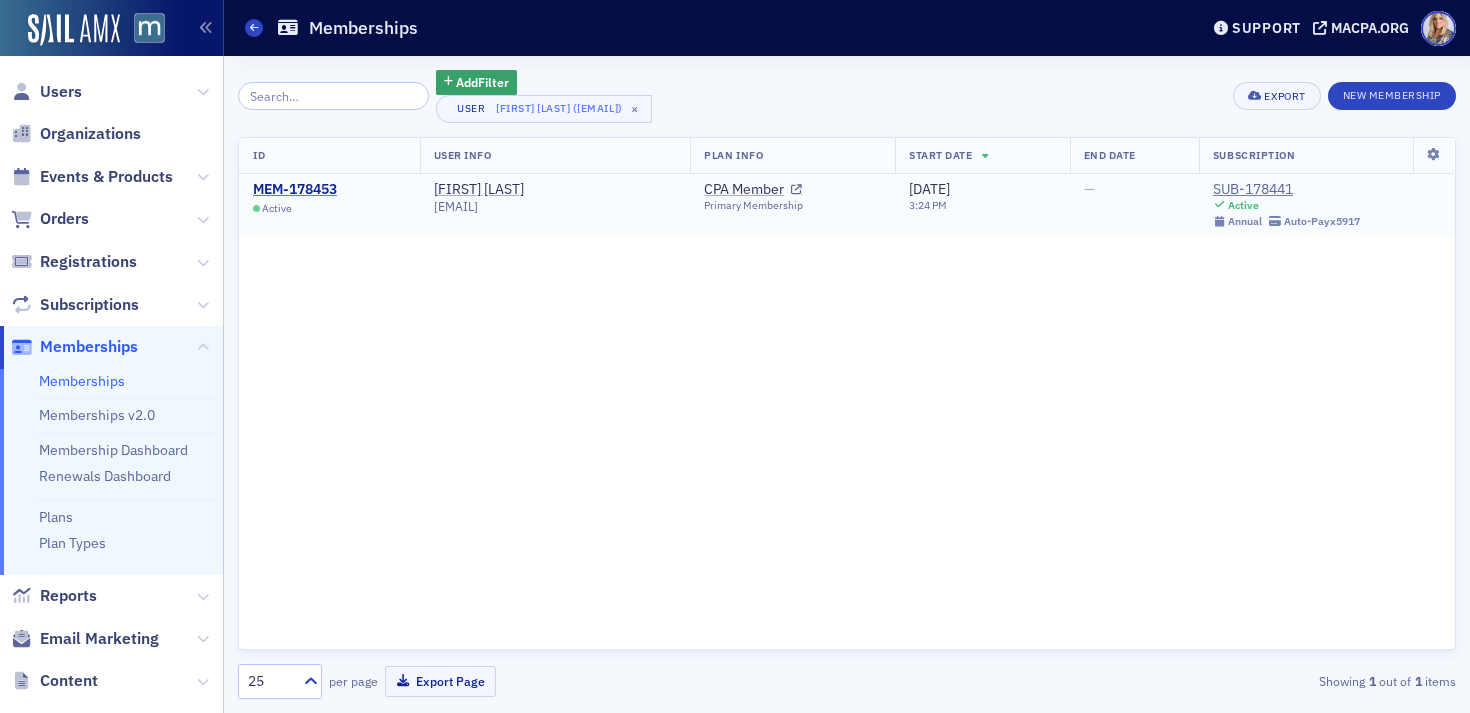 click on "MEM-178453" 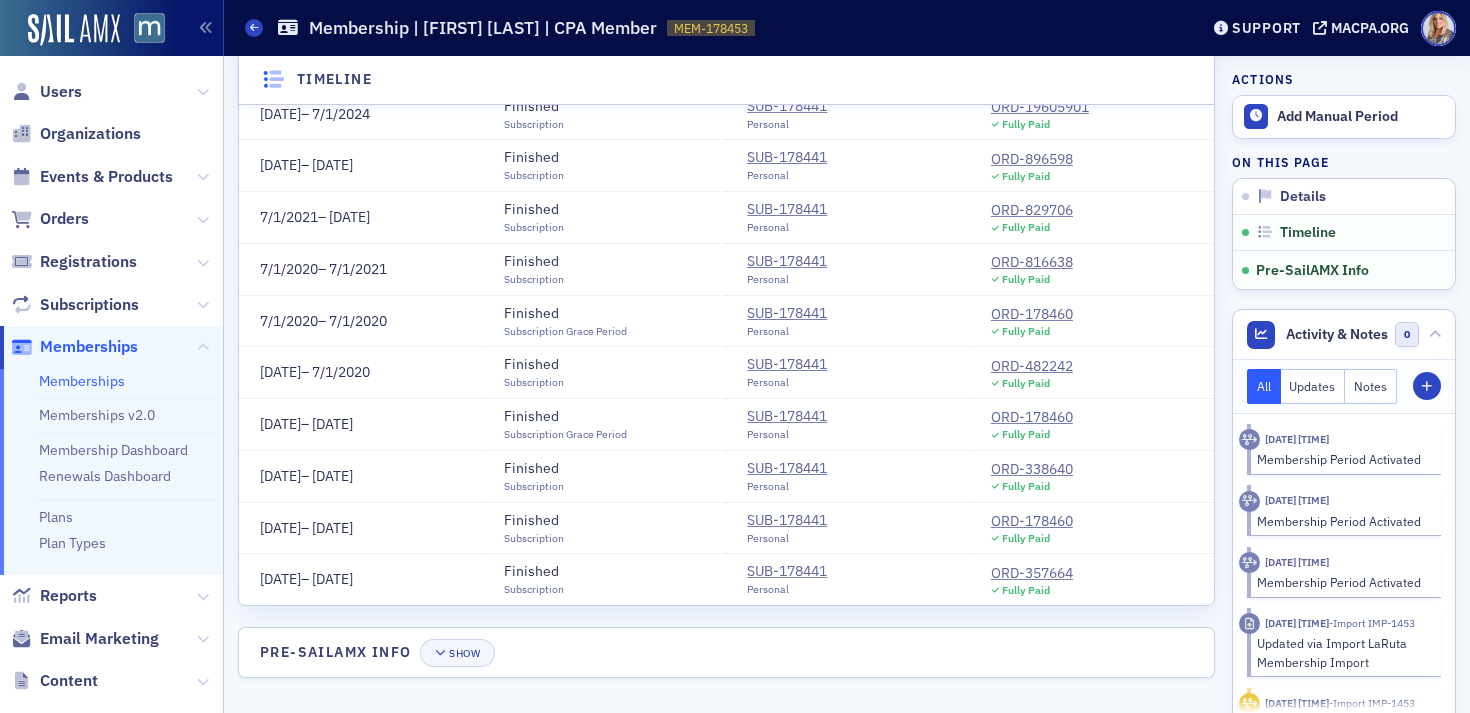 scroll, scrollTop: 0, scrollLeft: 0, axis: both 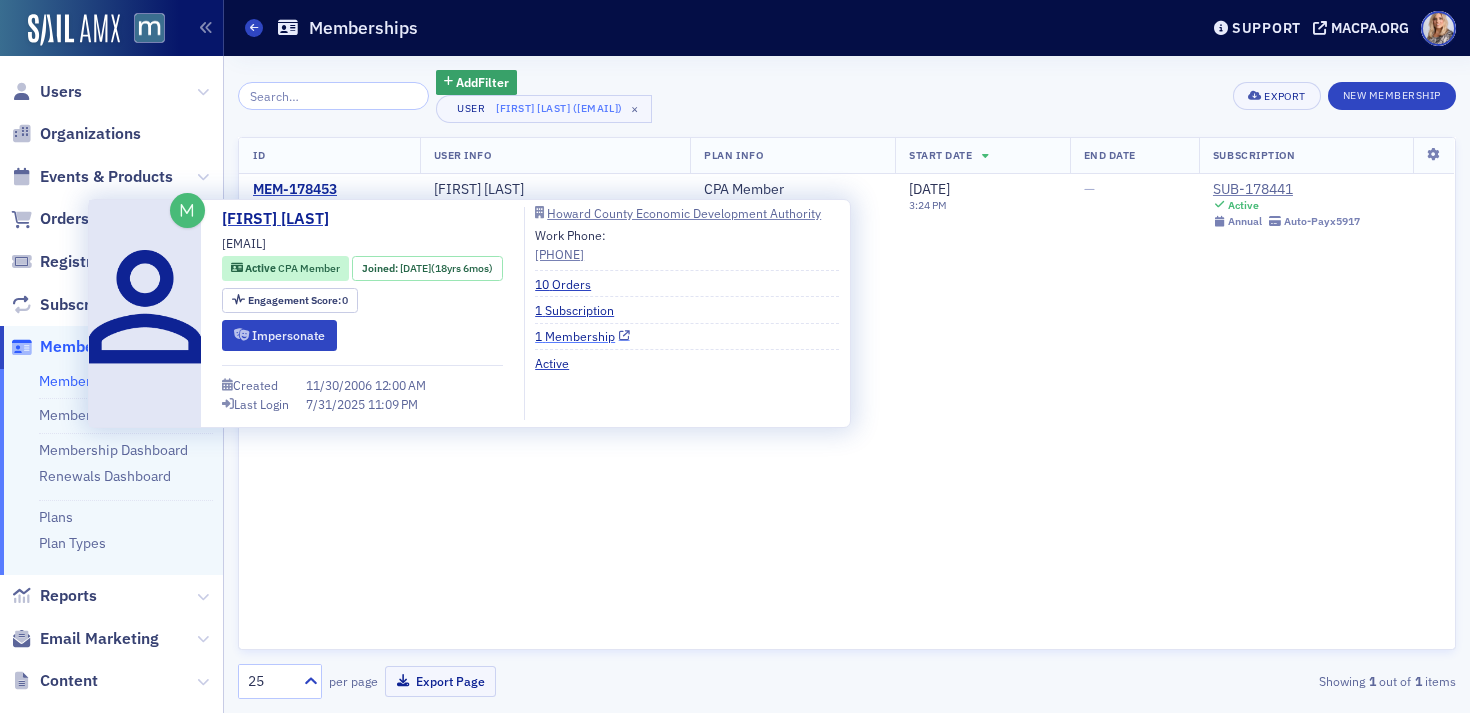 click on "1   Membership" at bounding box center [582, 336] 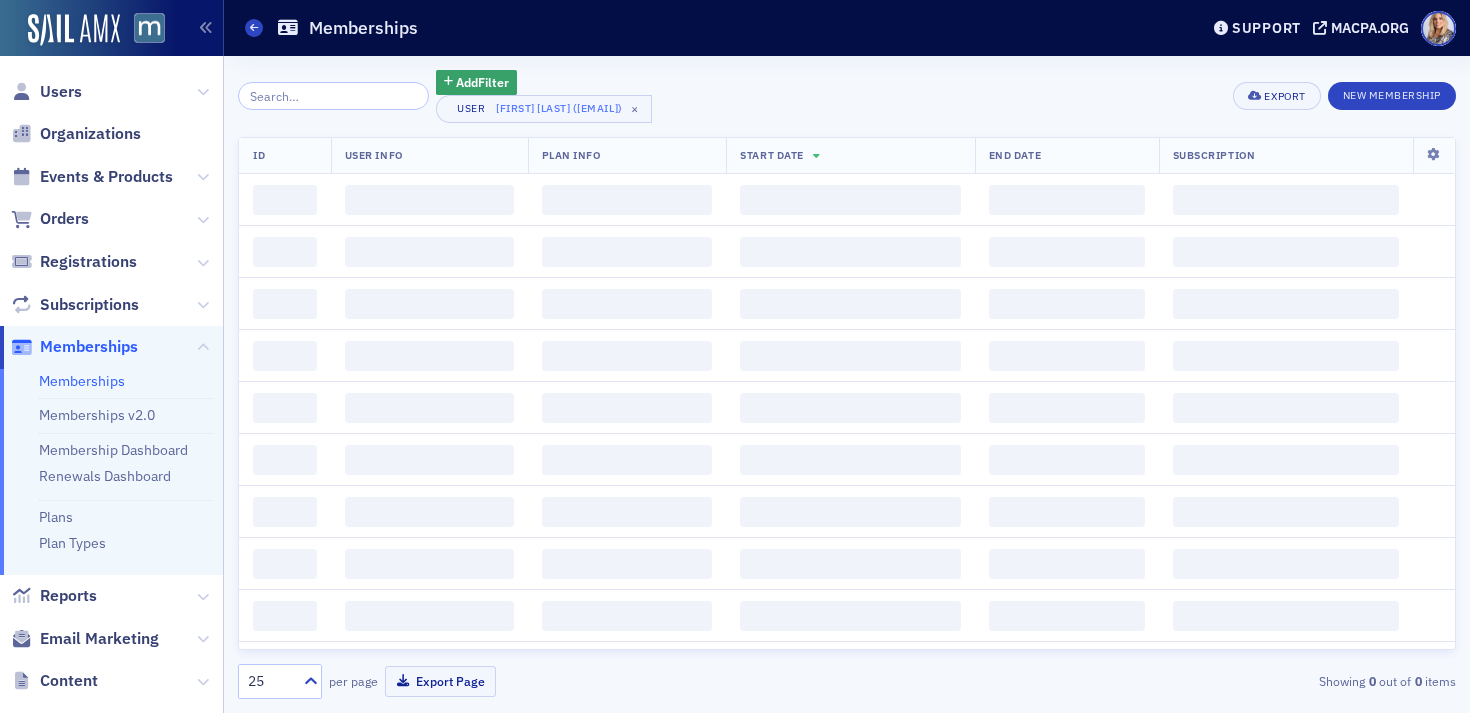 scroll, scrollTop: 0, scrollLeft: 0, axis: both 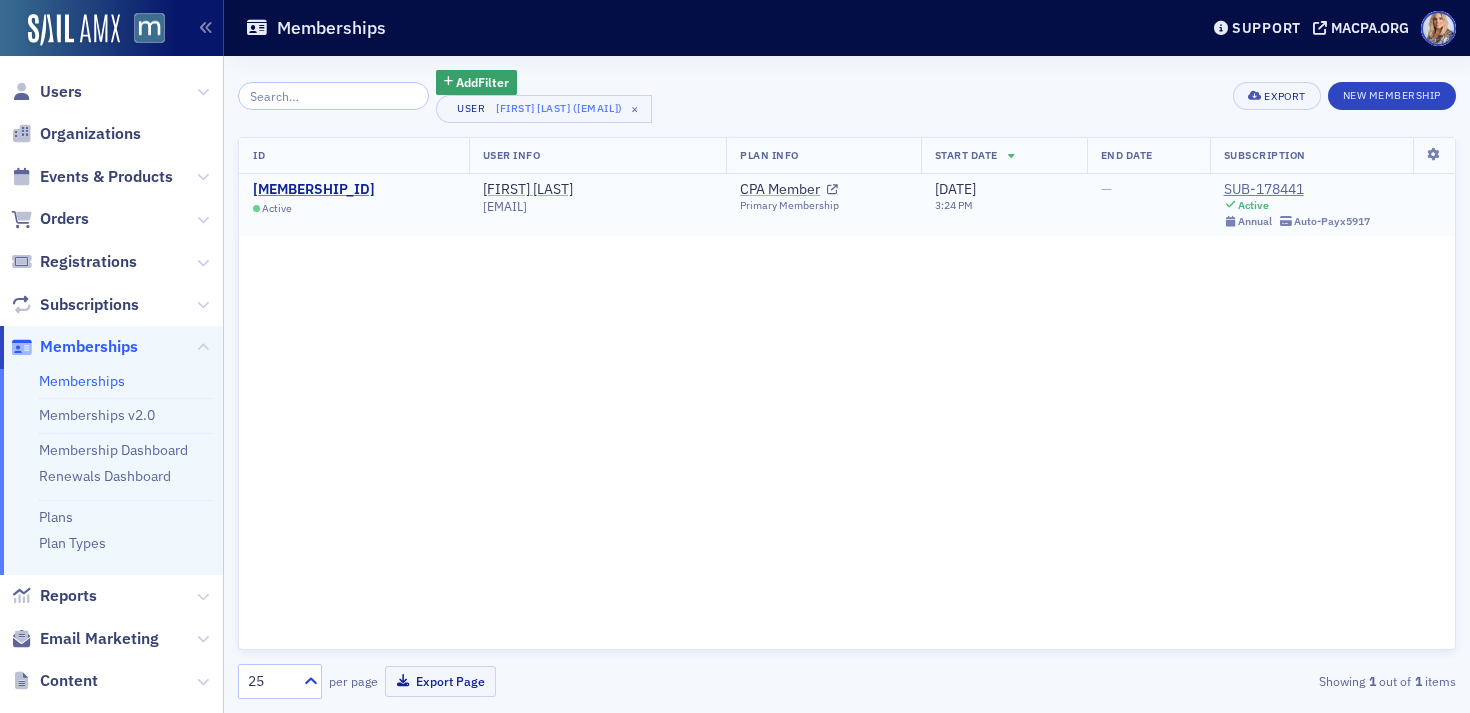 click on "[MEMBERSHIP_ID]" 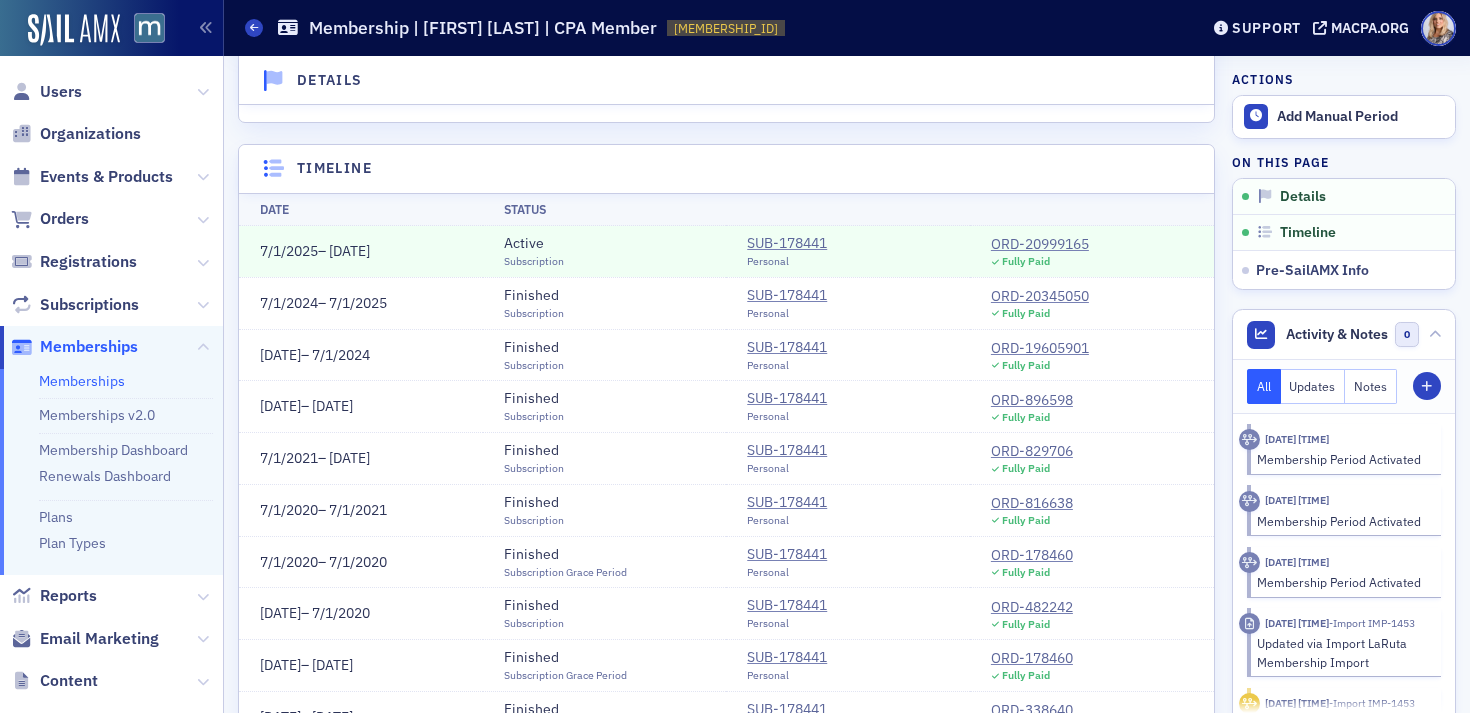 scroll, scrollTop: 0, scrollLeft: 0, axis: both 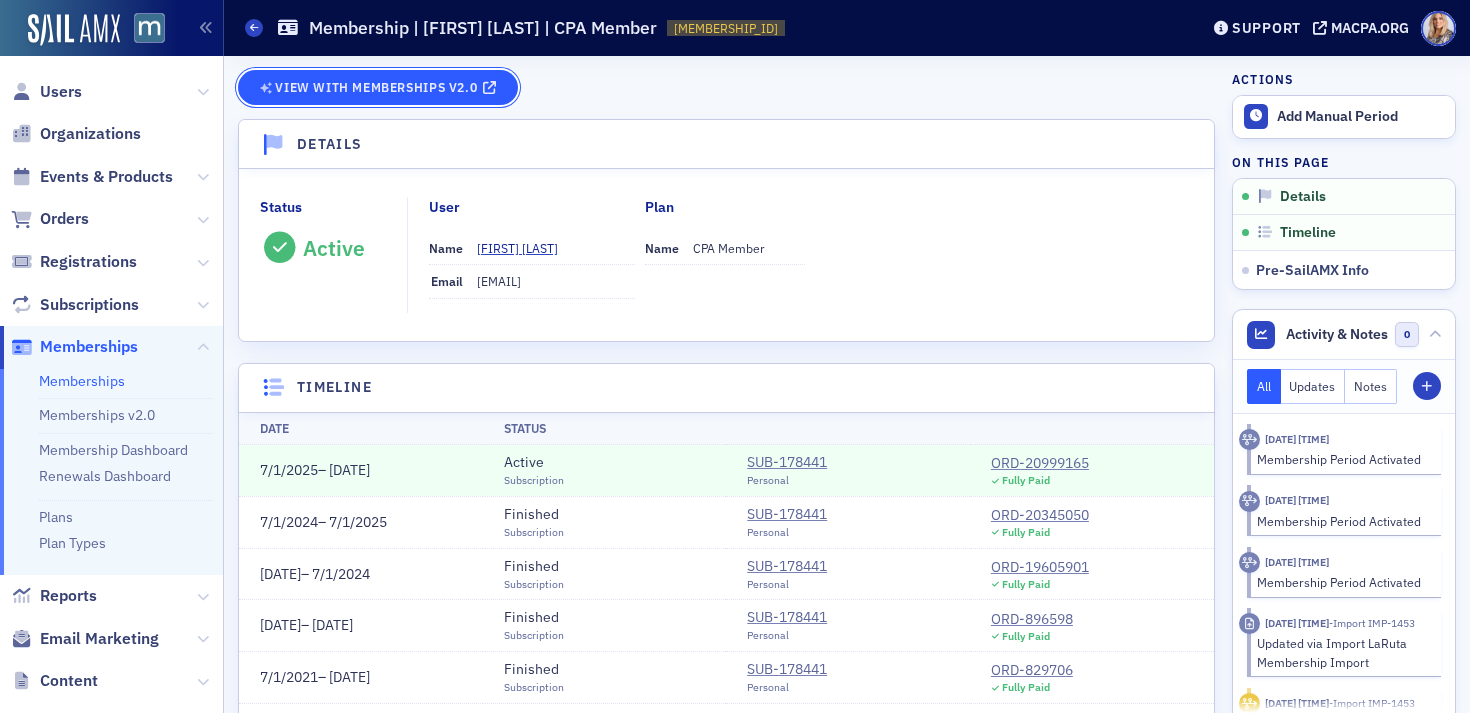 click on "View with Memberships v2.0" 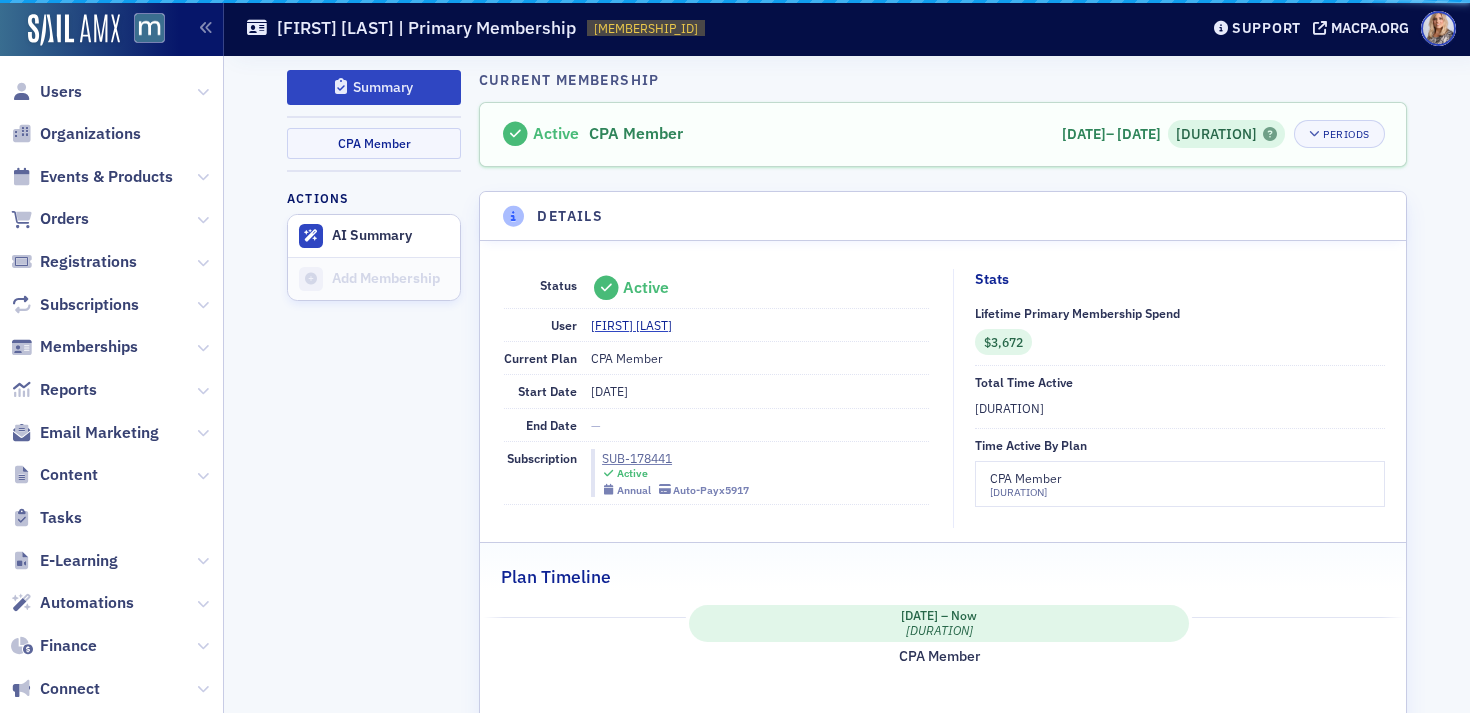scroll, scrollTop: 0, scrollLeft: 113, axis: horizontal 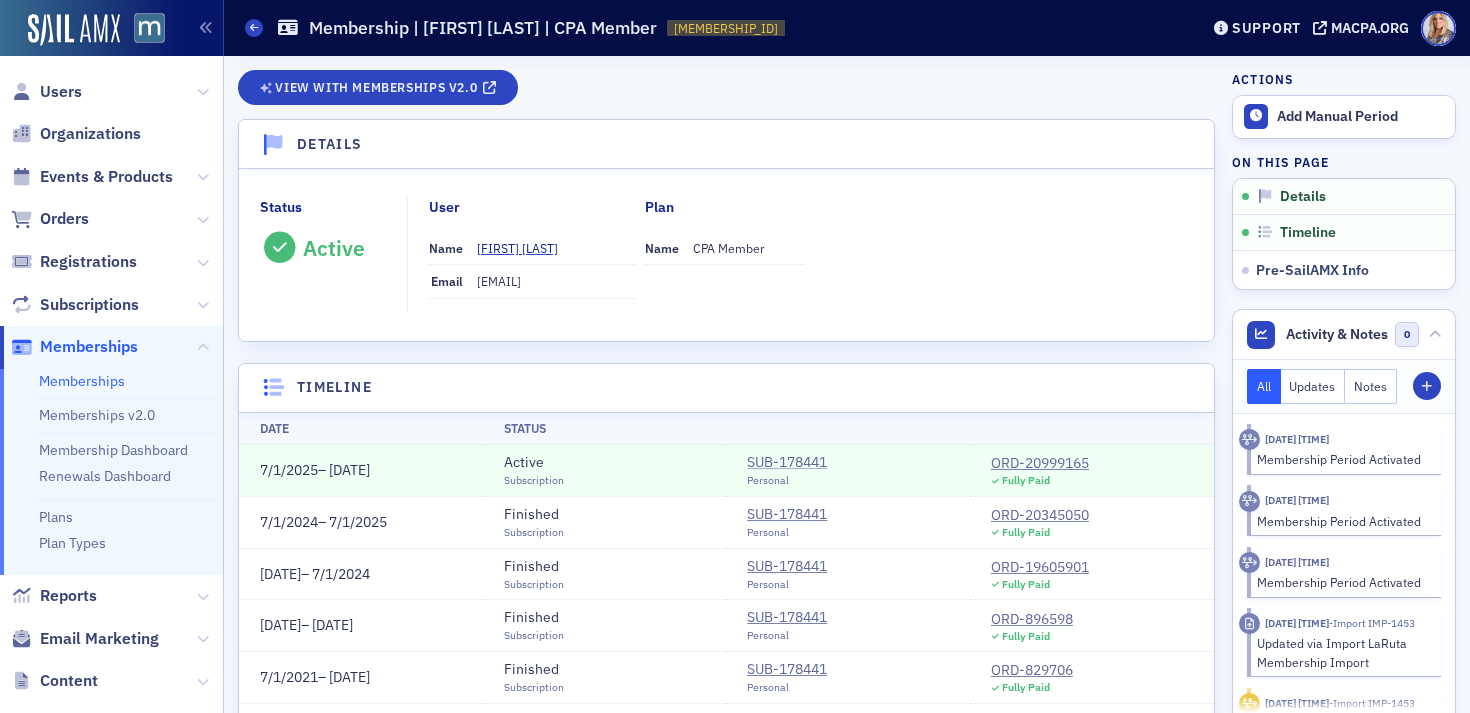 click on "SUB-178441" 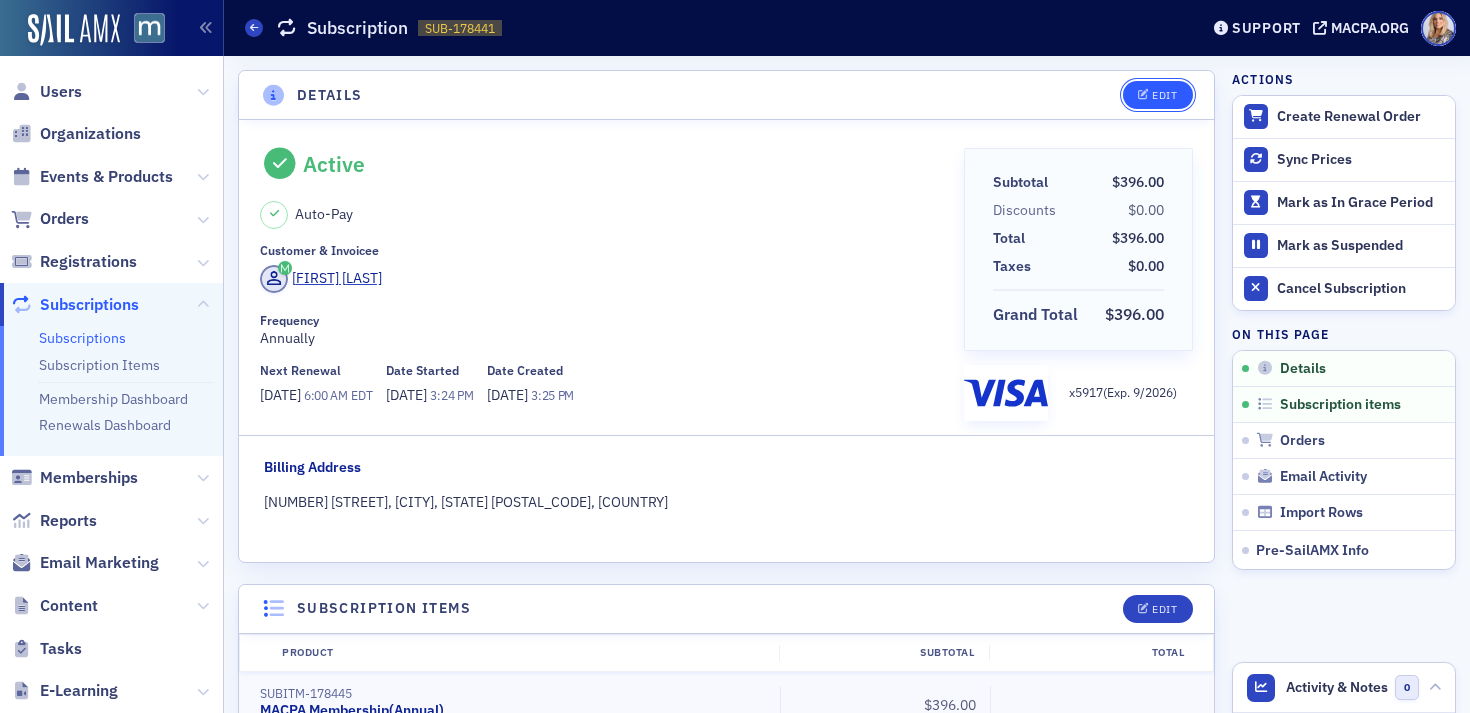 click on "Edit" 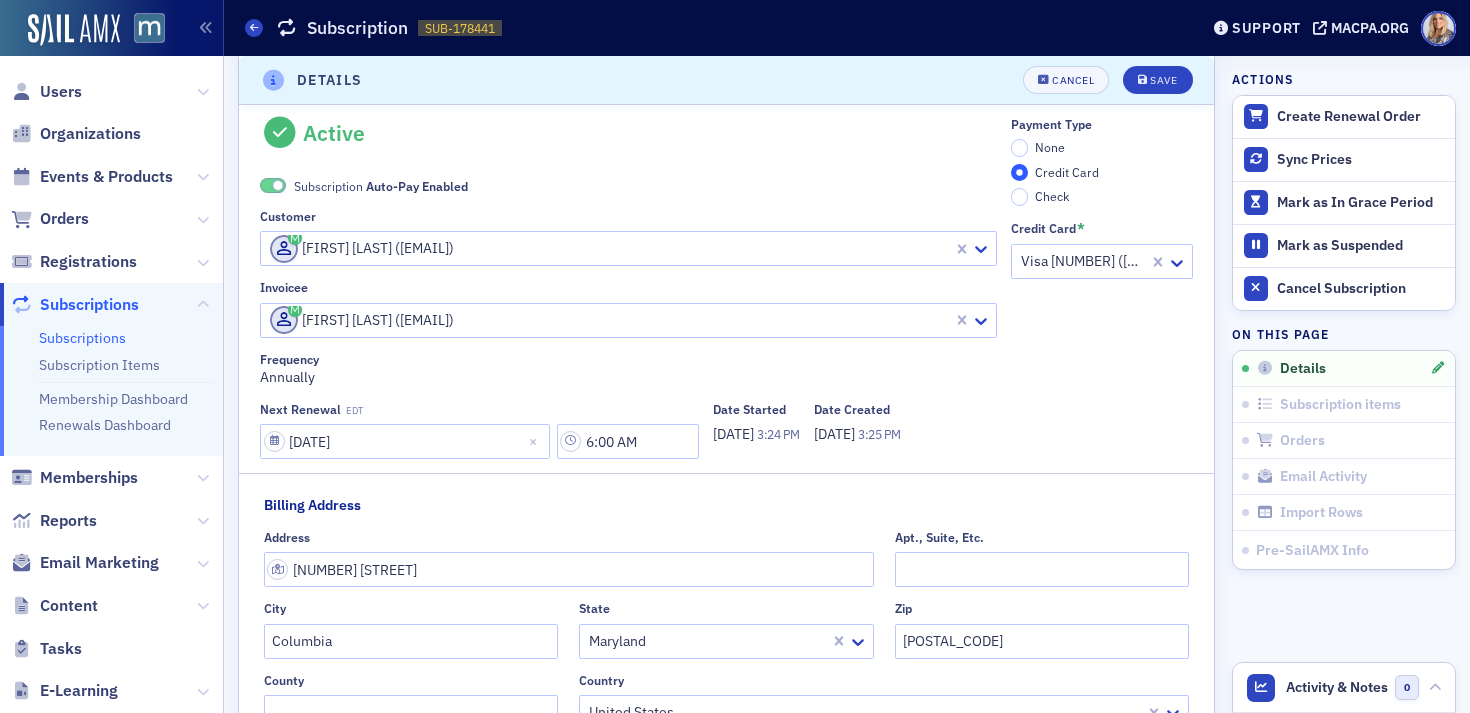 scroll, scrollTop: 0, scrollLeft: 0, axis: both 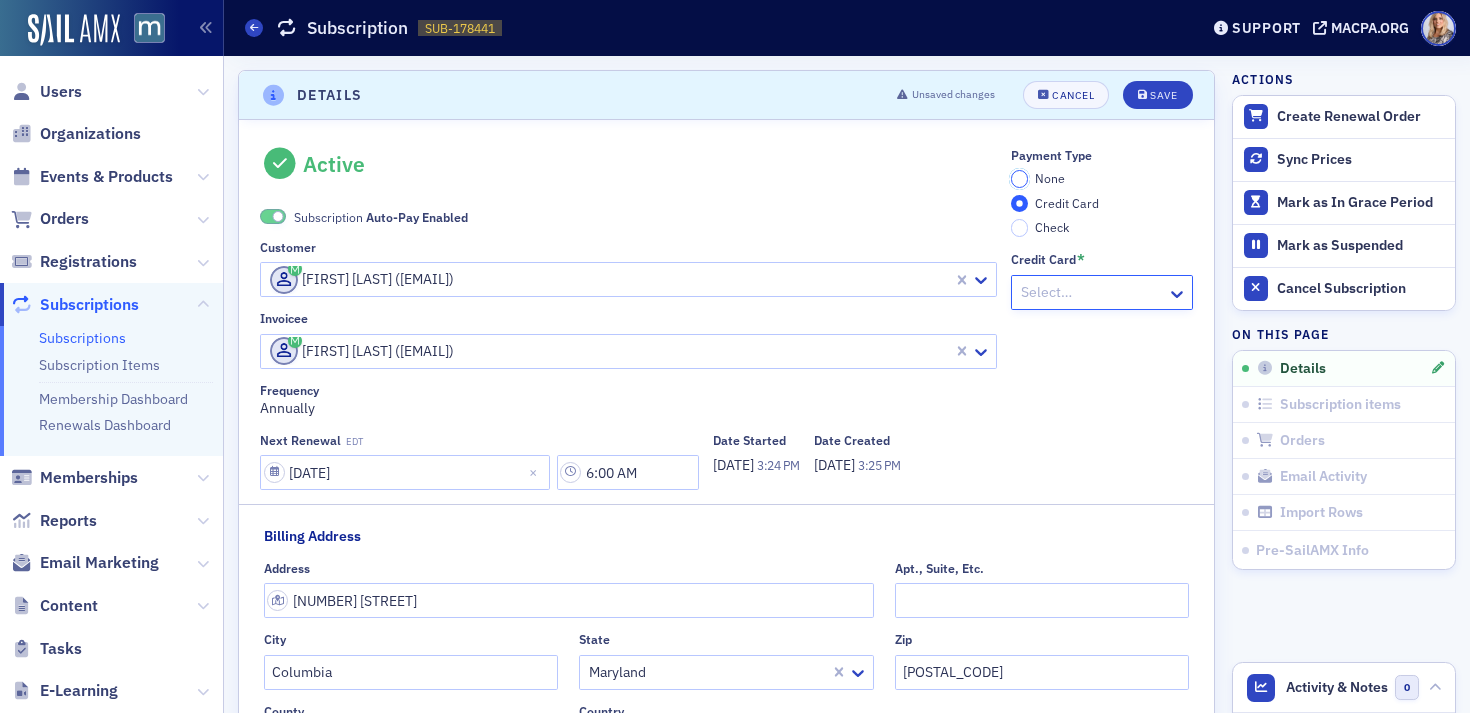 click on "None" 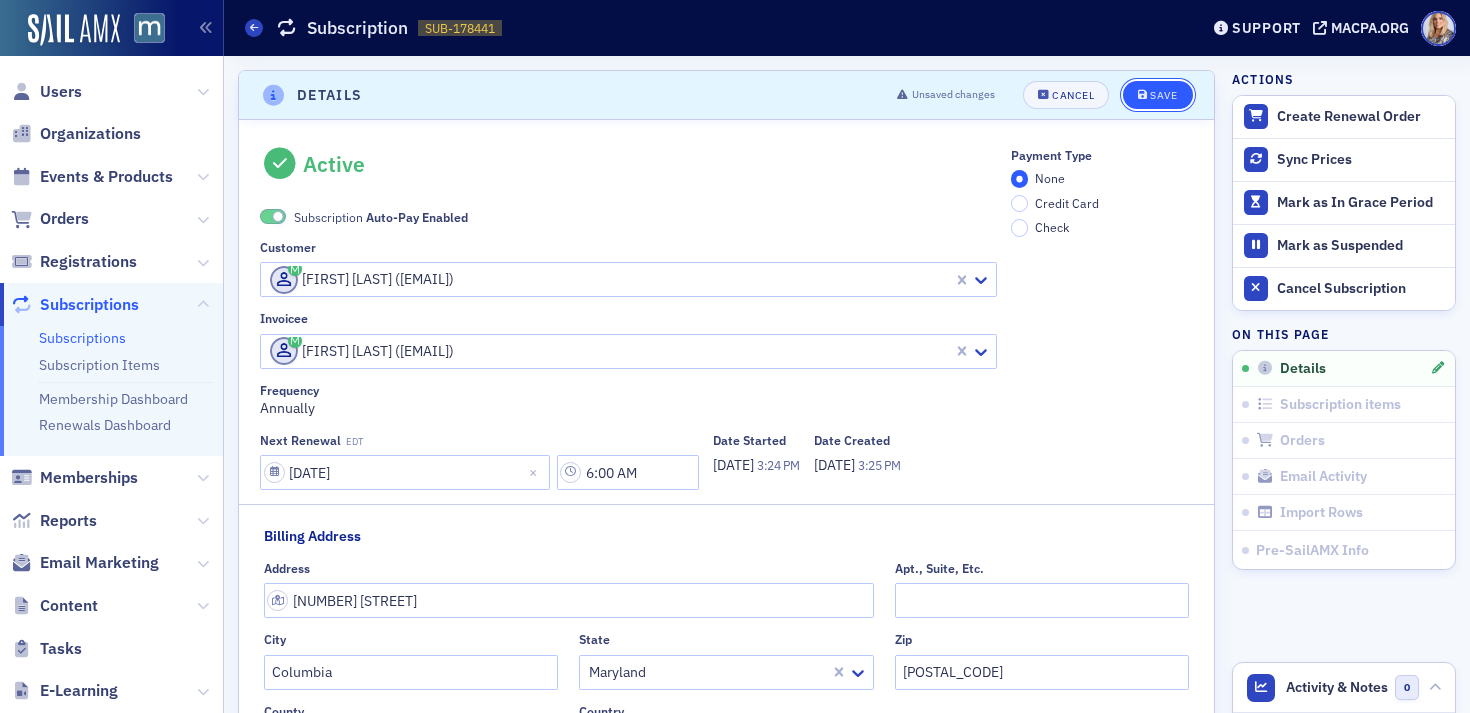 click on "Save" 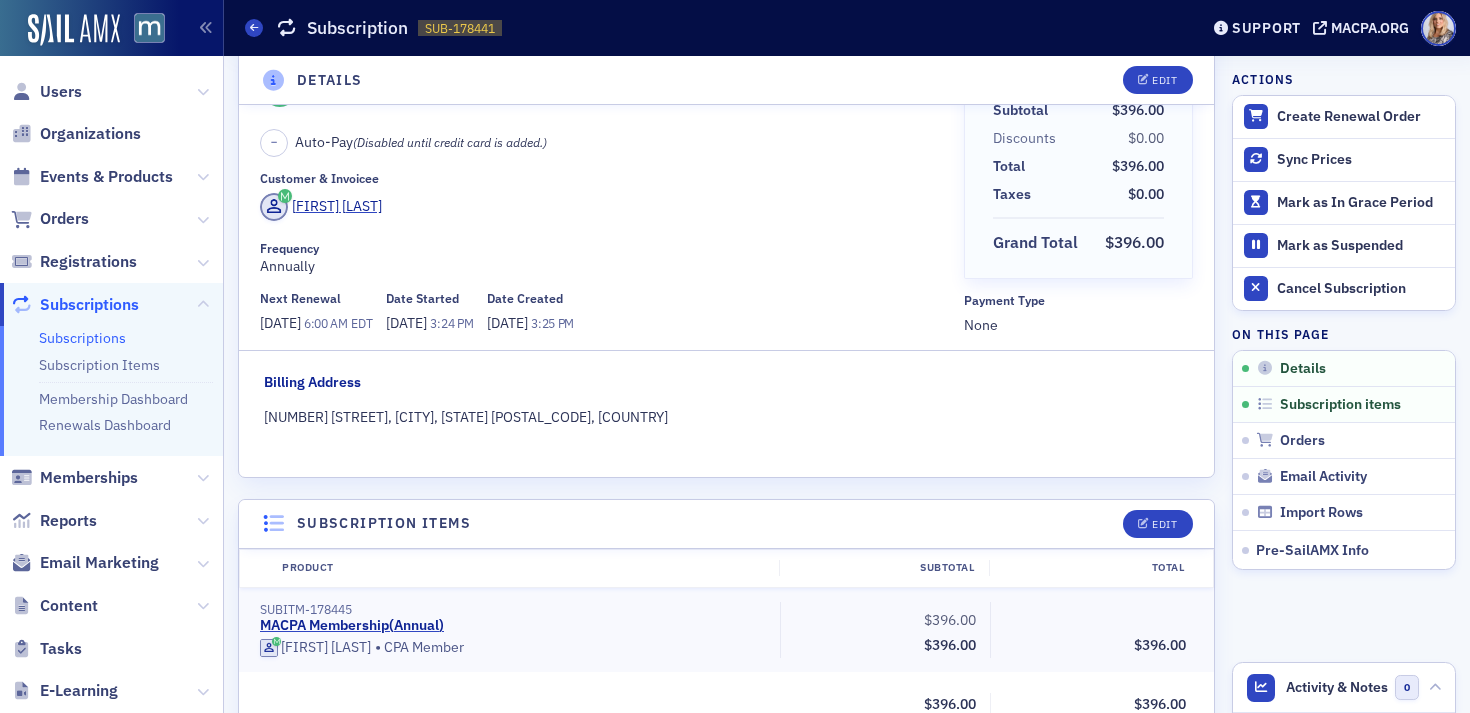 scroll, scrollTop: 0, scrollLeft: 0, axis: both 